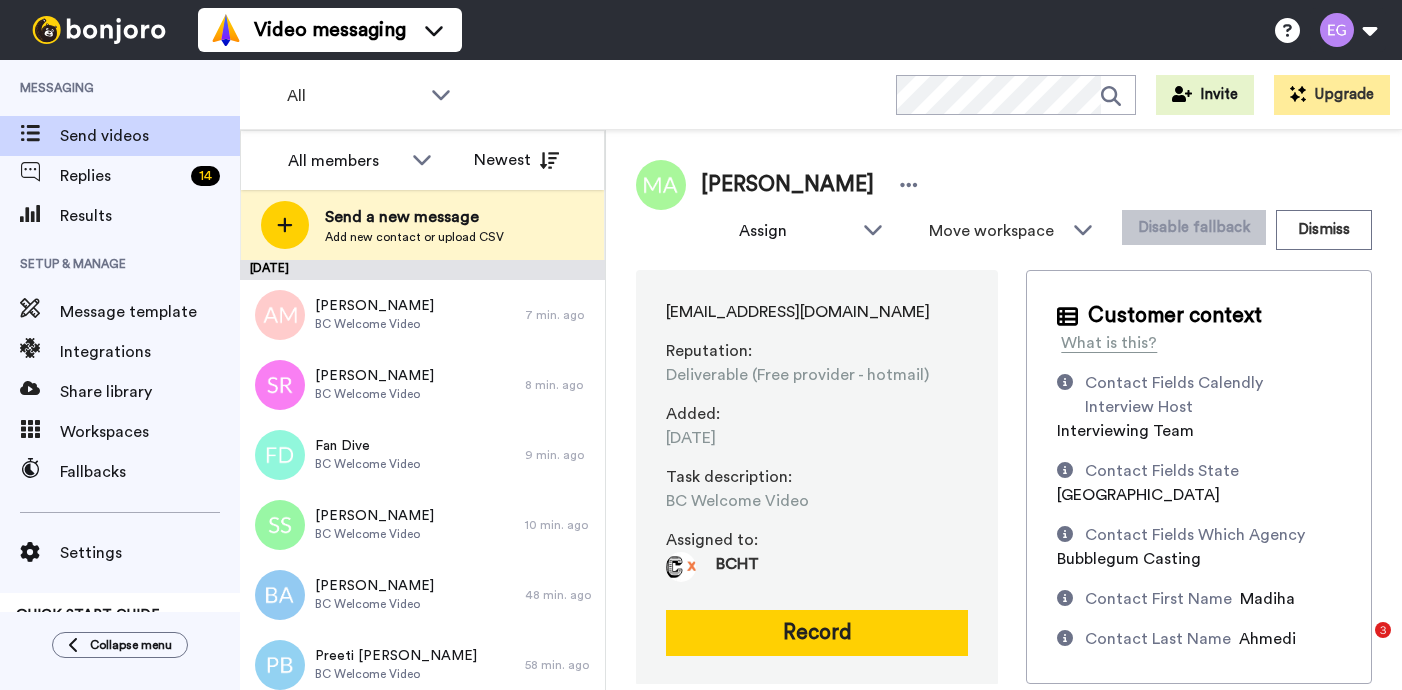 scroll, scrollTop: 0, scrollLeft: 0, axis: both 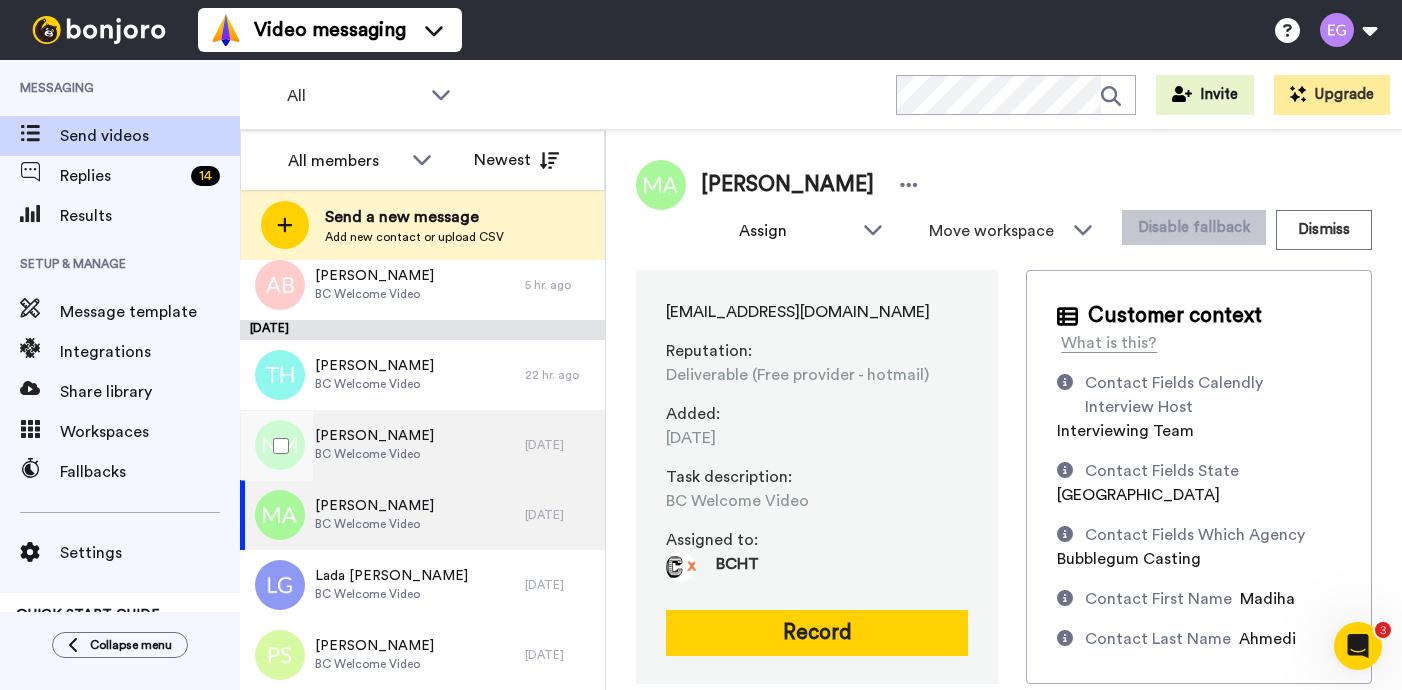 click on "Naomi Martin BC Welcome Video" at bounding box center (382, 445) 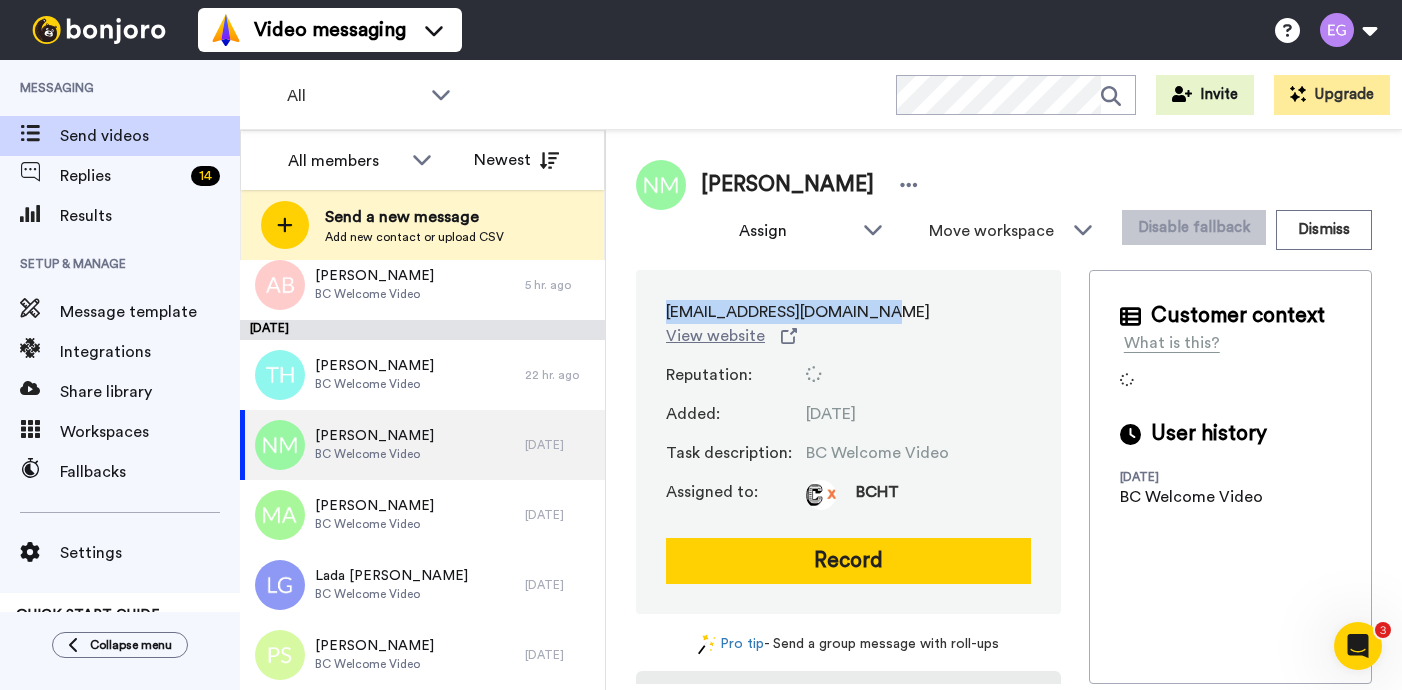 drag, startPoint x: 873, startPoint y: 314, endPoint x: 651, endPoint y: 314, distance: 222 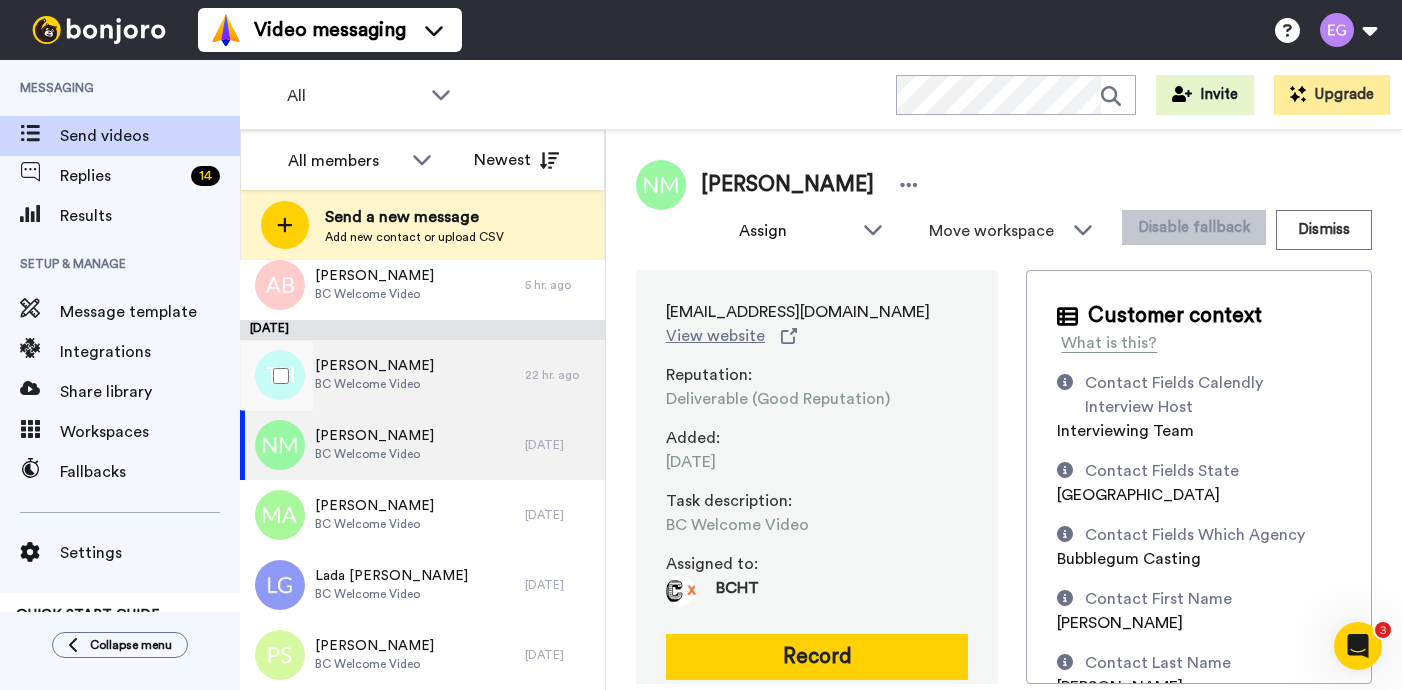 click on "BC Welcome Video" at bounding box center (374, 384) 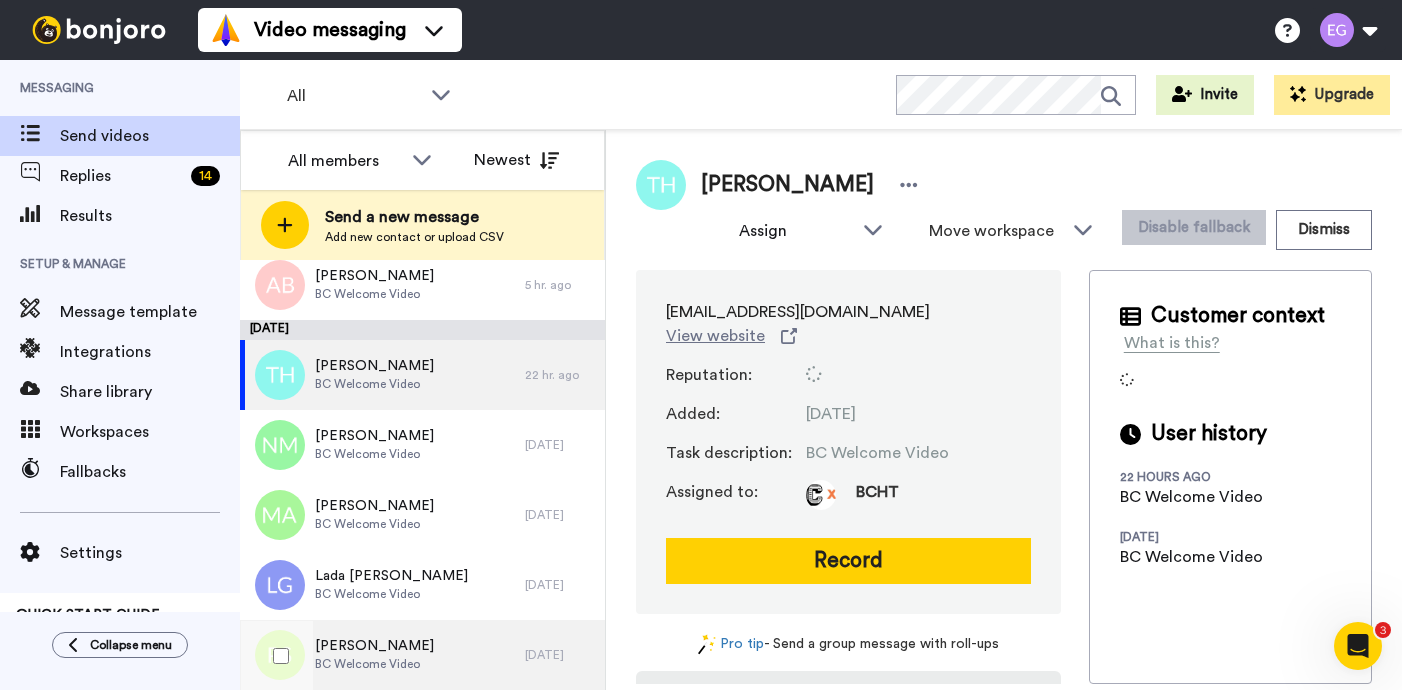 click on "BC Welcome Video" at bounding box center (374, 664) 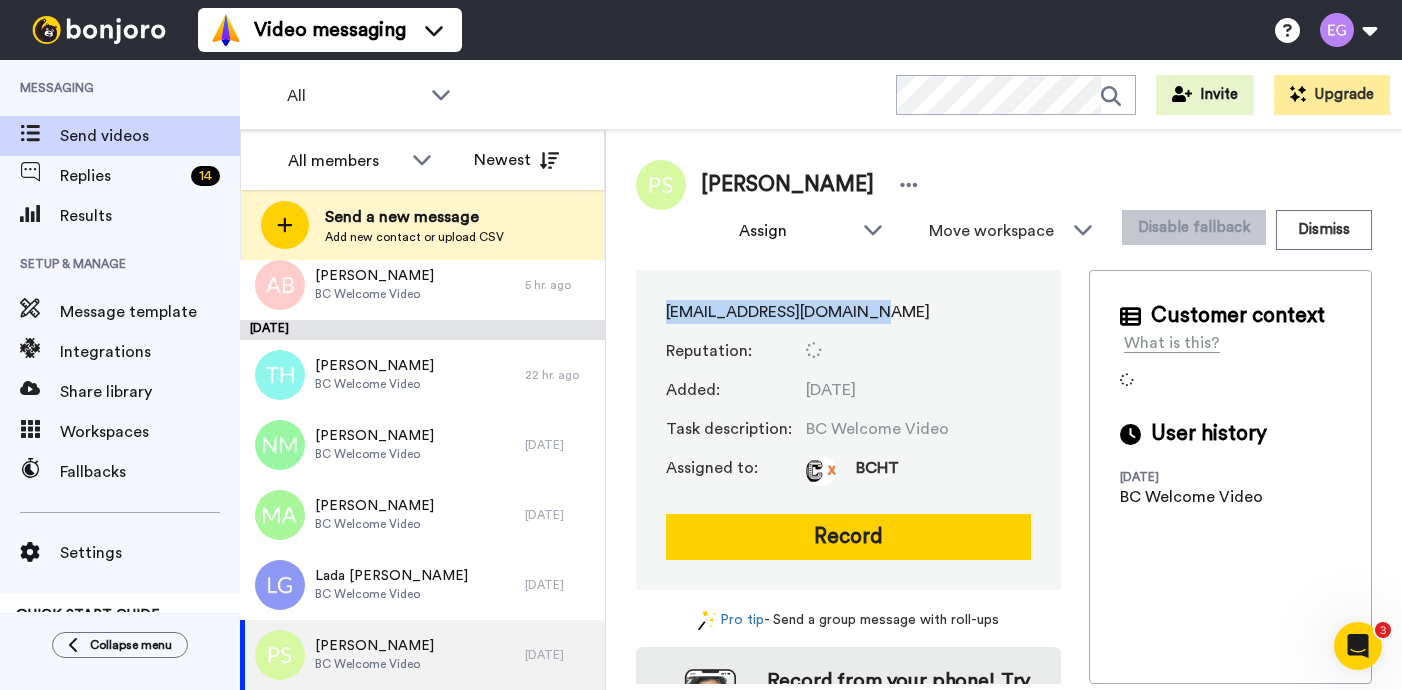 drag, startPoint x: 855, startPoint y: 317, endPoint x: 659, endPoint y: 314, distance: 196.02296 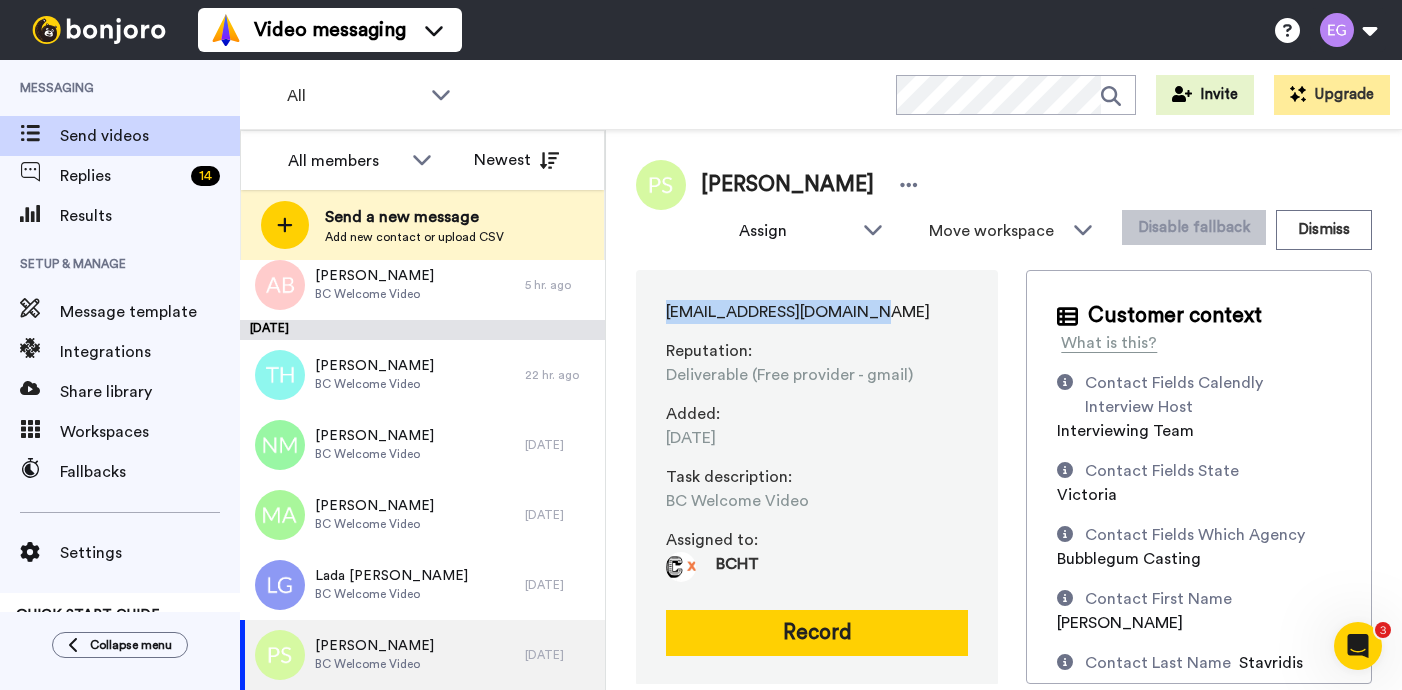 click on "Record" at bounding box center [817, 633] 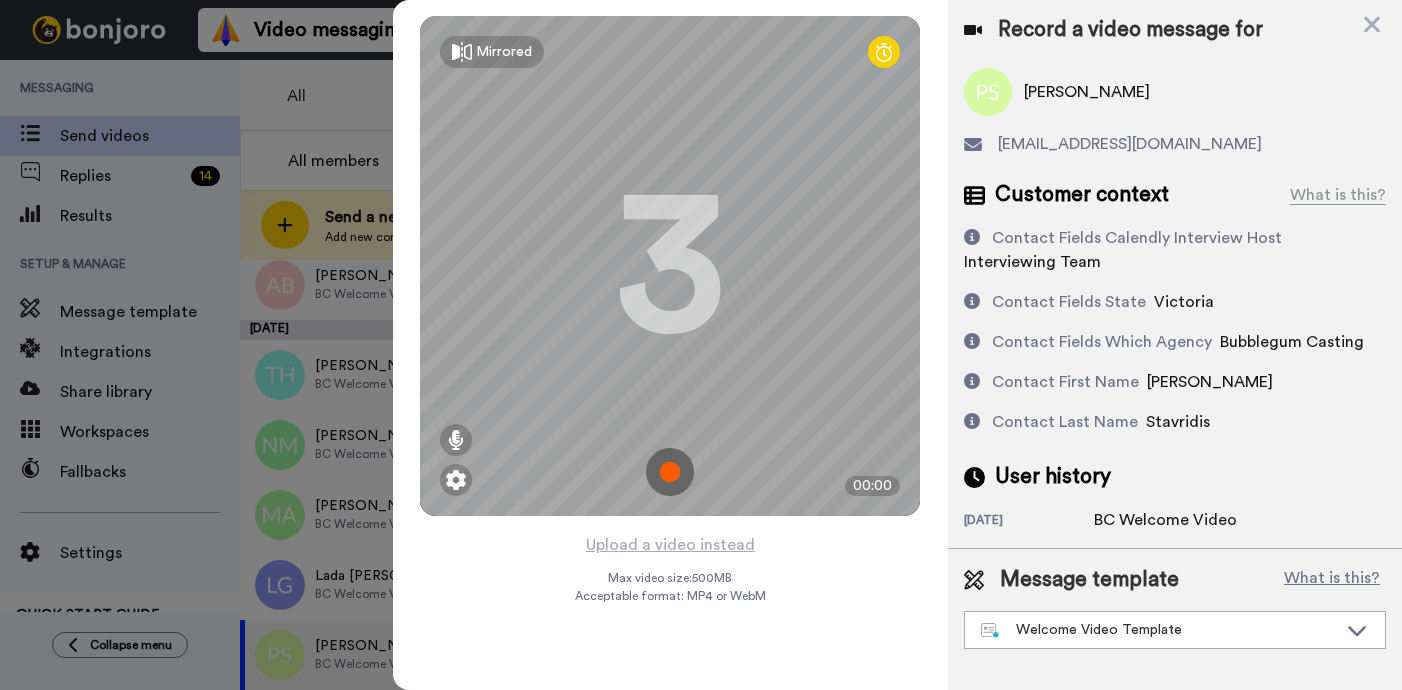 click at bounding box center (670, 472) 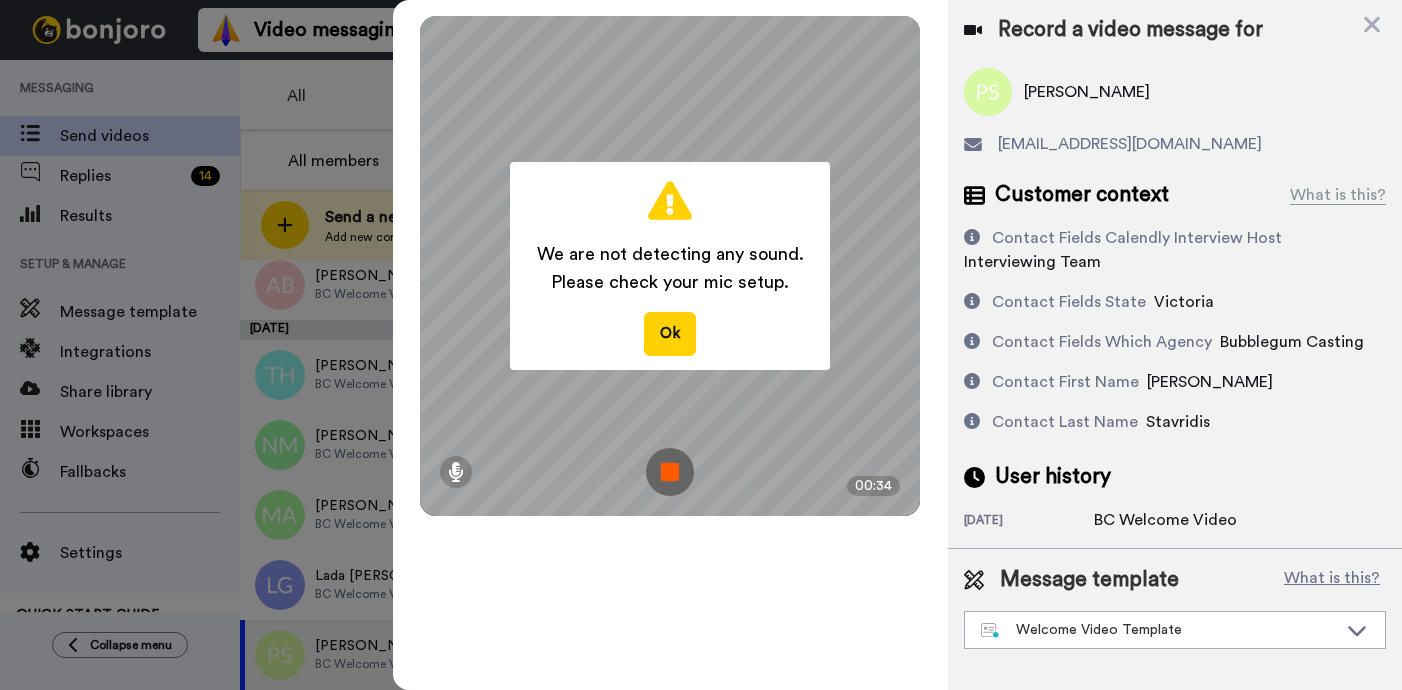 click at bounding box center [670, 472] 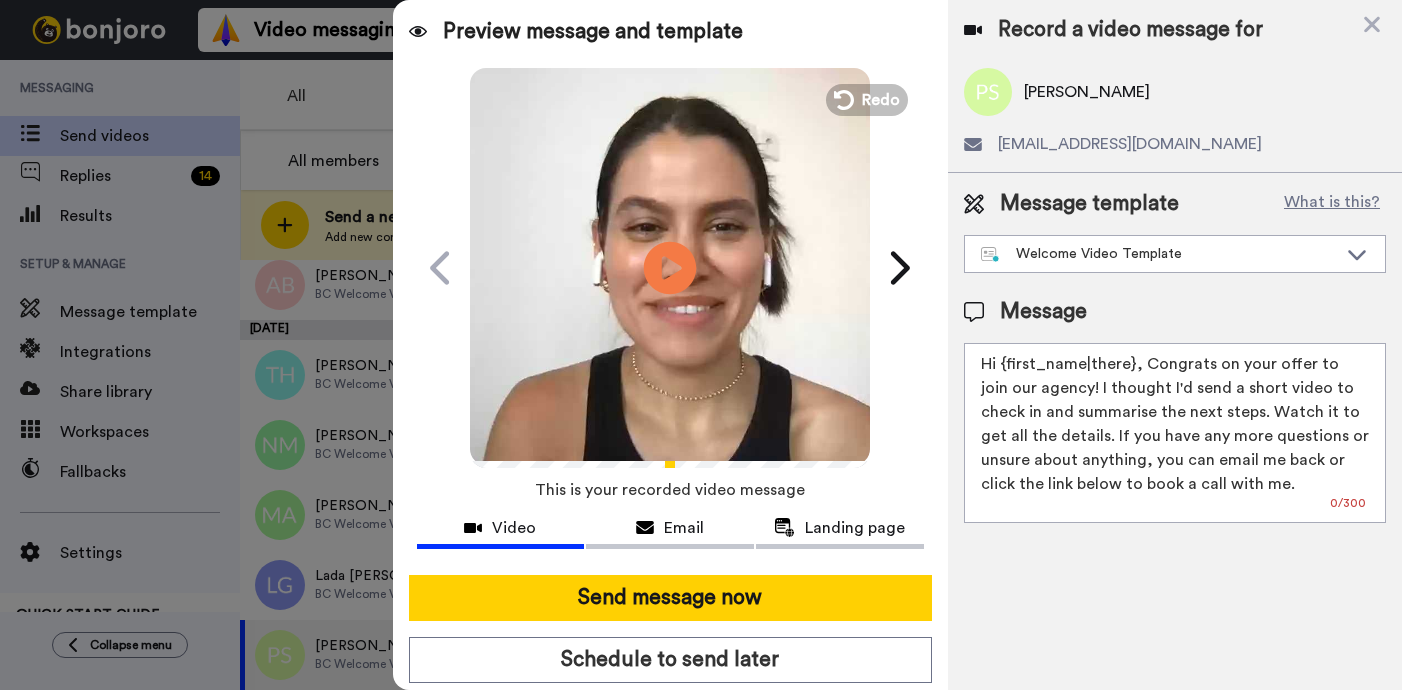 click on "Play/Pause" 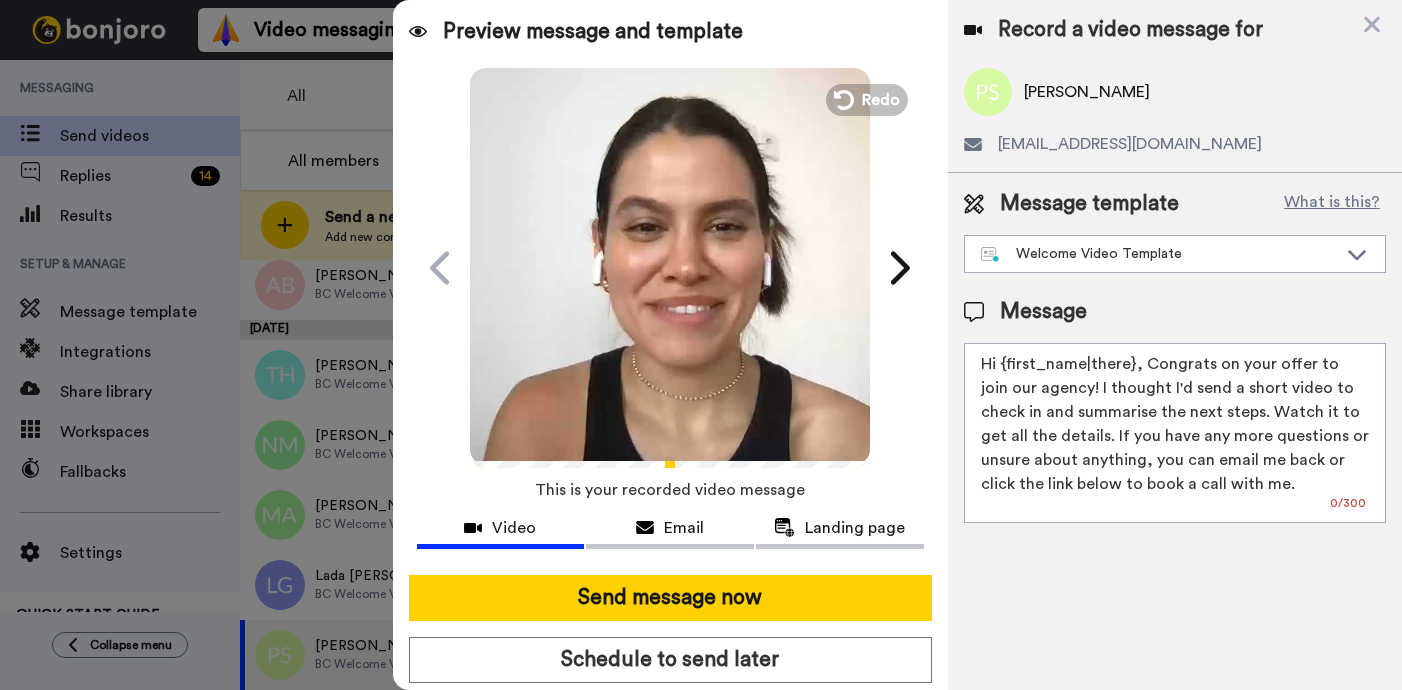 drag, startPoint x: 1132, startPoint y: 367, endPoint x: 1050, endPoint y: 364, distance: 82.05486 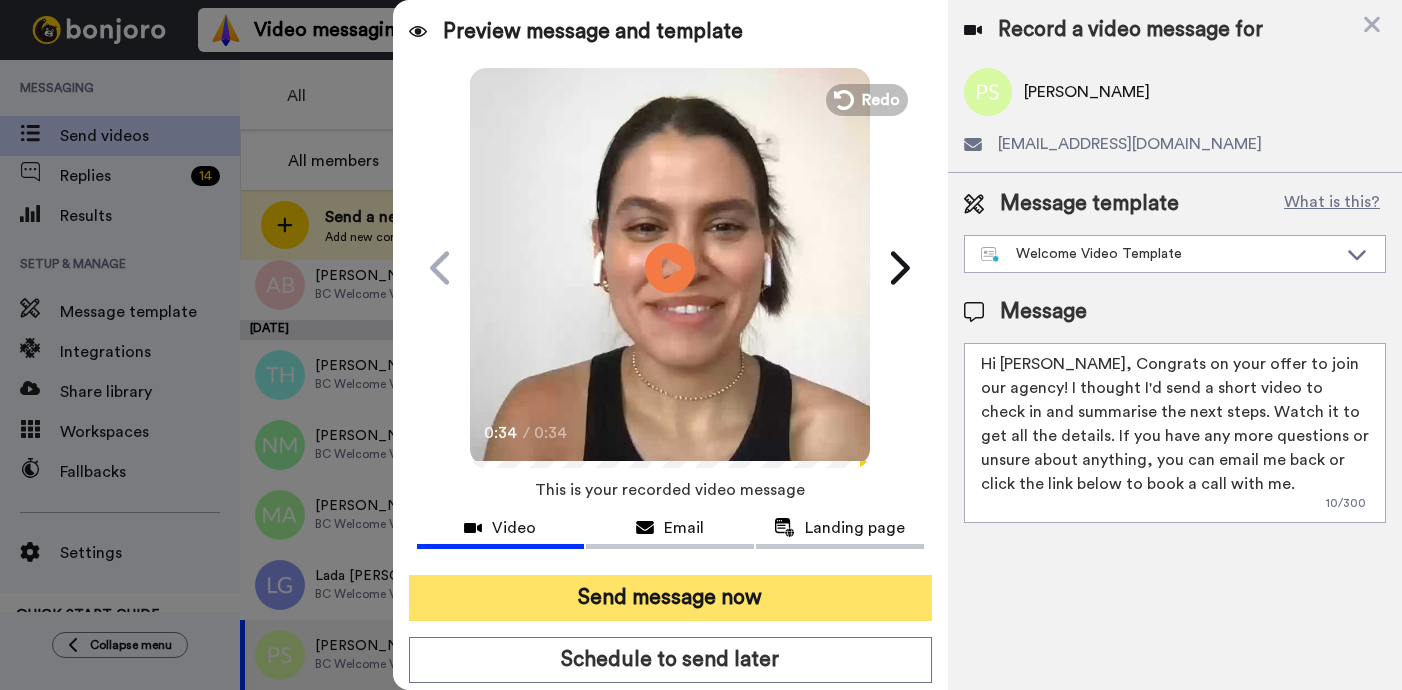 type on "Hi Patricia, Congrats on your offer to join our agency! I thought I'd send a short video to check in and summarise the next steps. Watch it to get all the details. If you have any more questions or unsure about anything, you can email me back or click the link below to book a call with me." 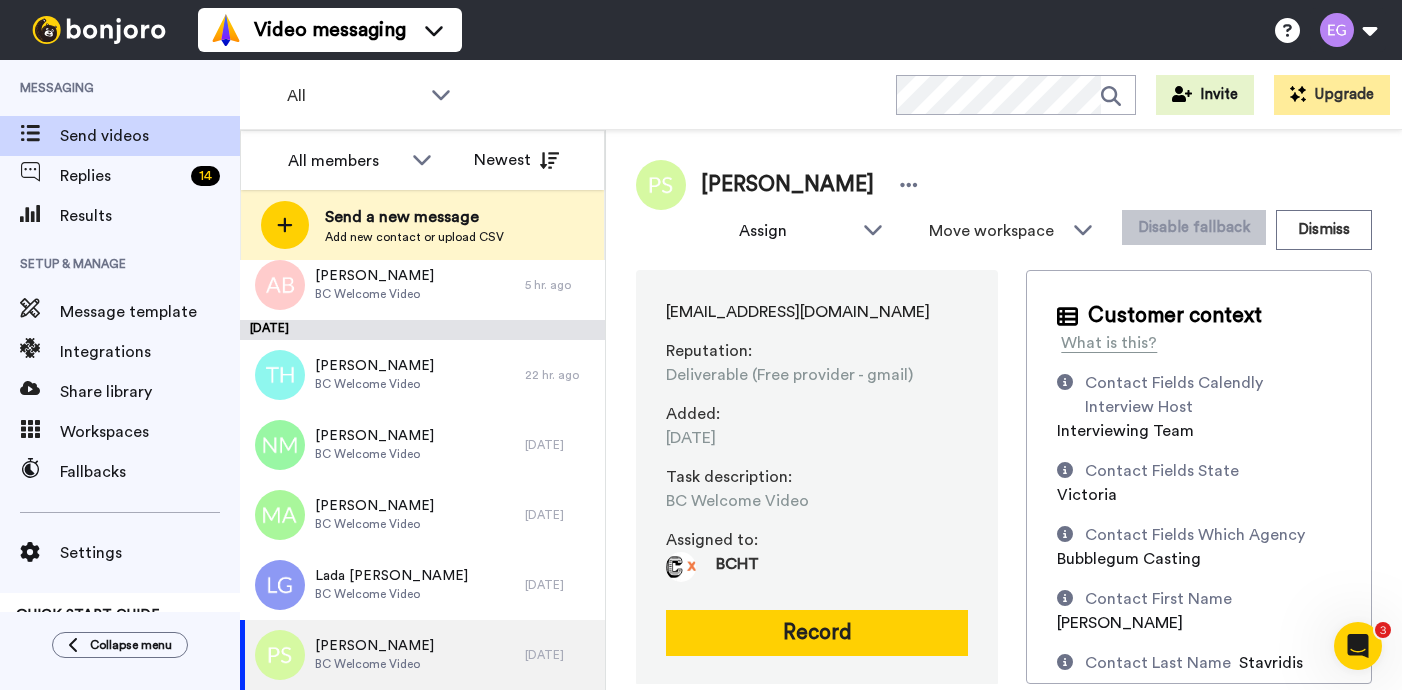scroll, scrollTop: 0, scrollLeft: 0, axis: both 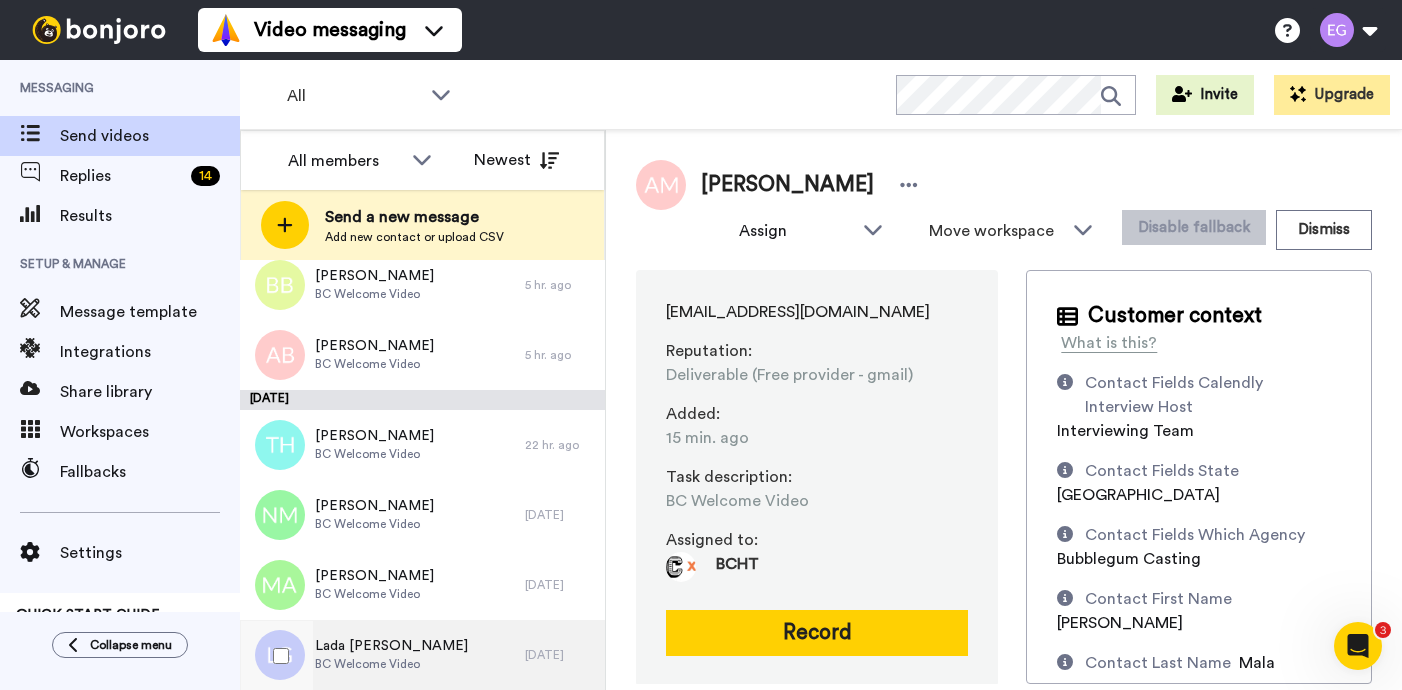 click on "Lada Ghobrial" at bounding box center [391, 646] 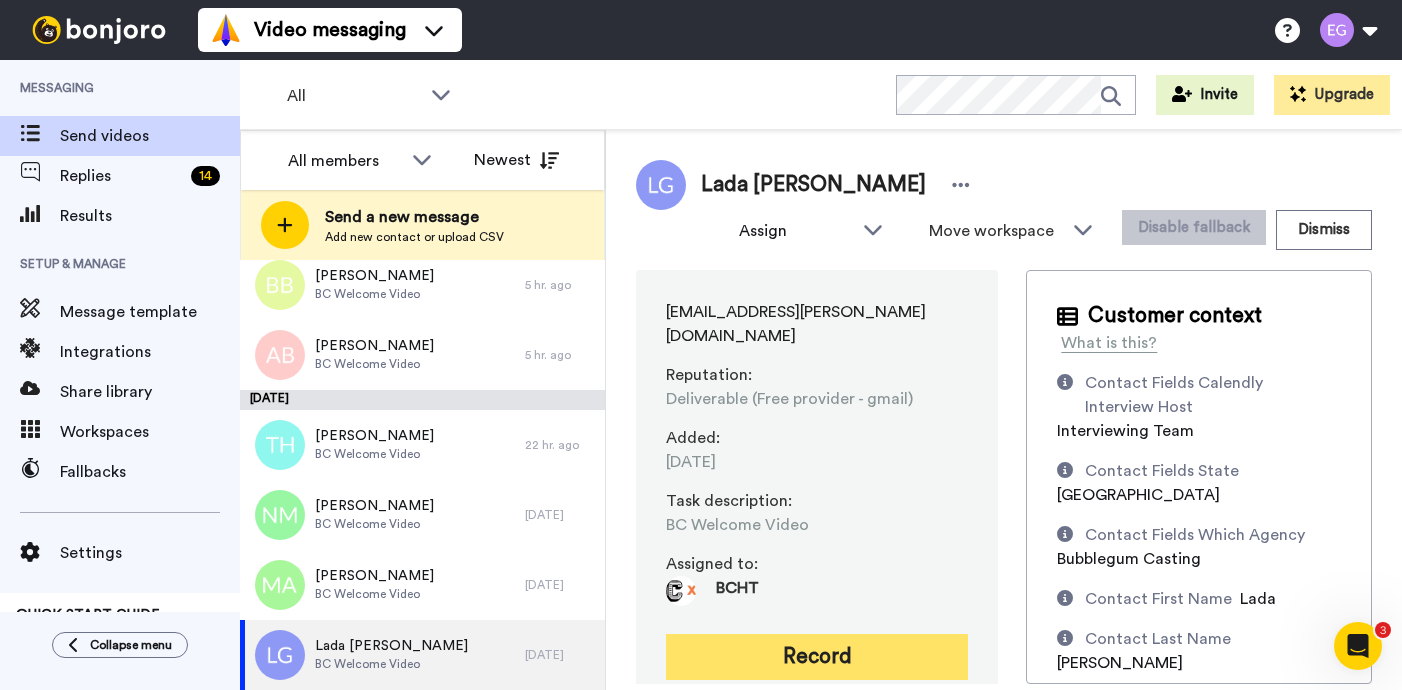click on "Record" at bounding box center (817, 657) 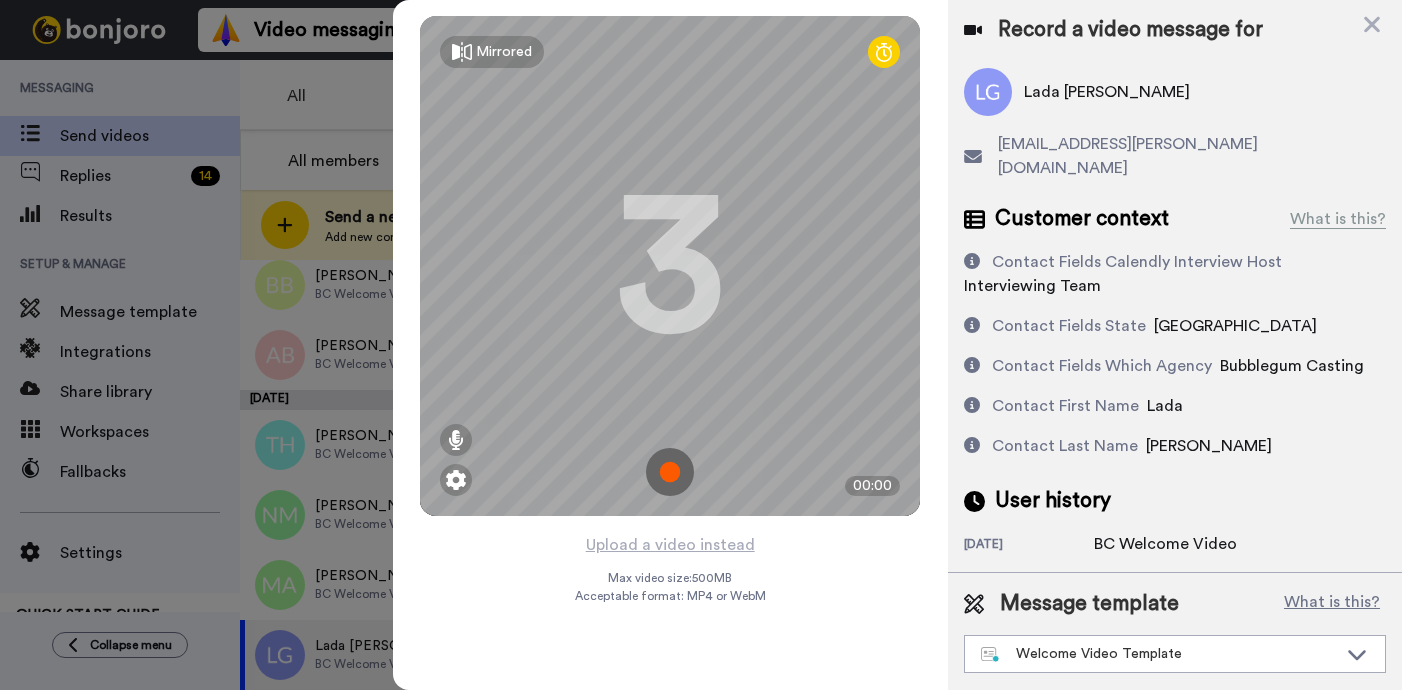 click at bounding box center [670, 472] 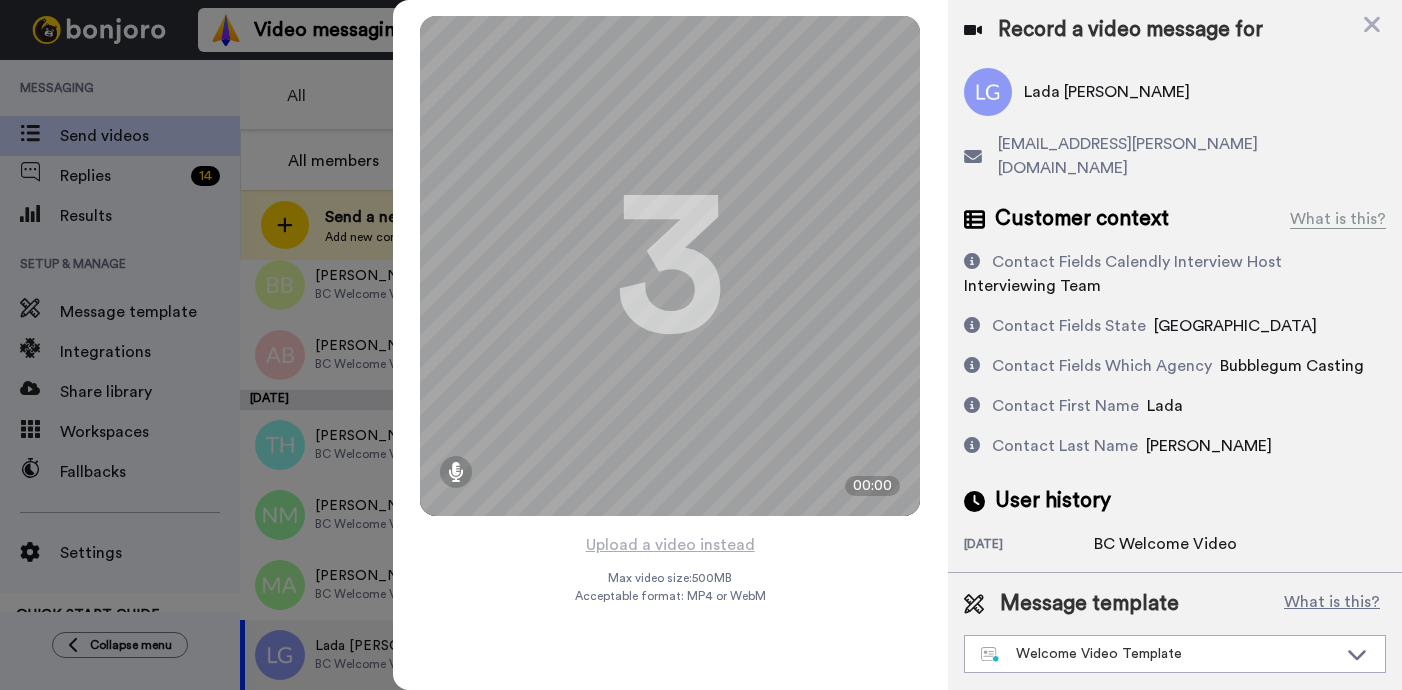 click on "Mirrored Redo 3  00:00" at bounding box center [670, 266] 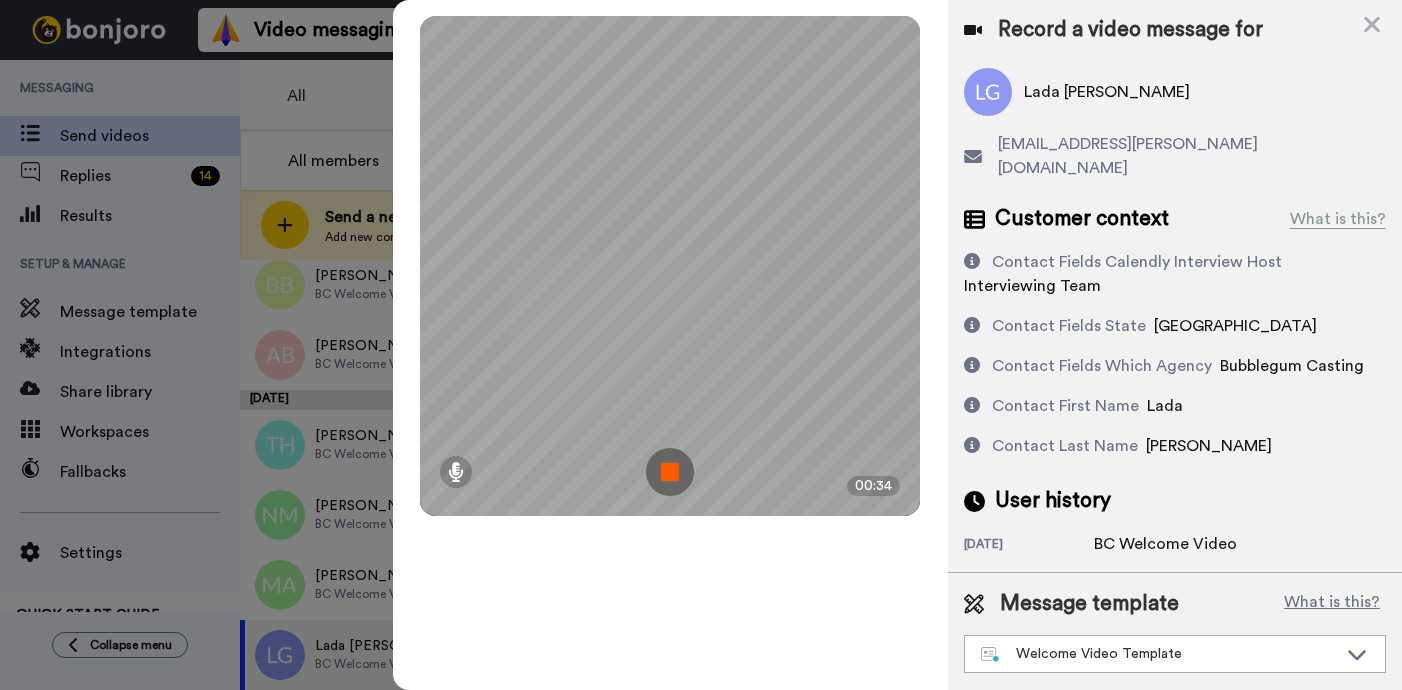click at bounding box center [670, 472] 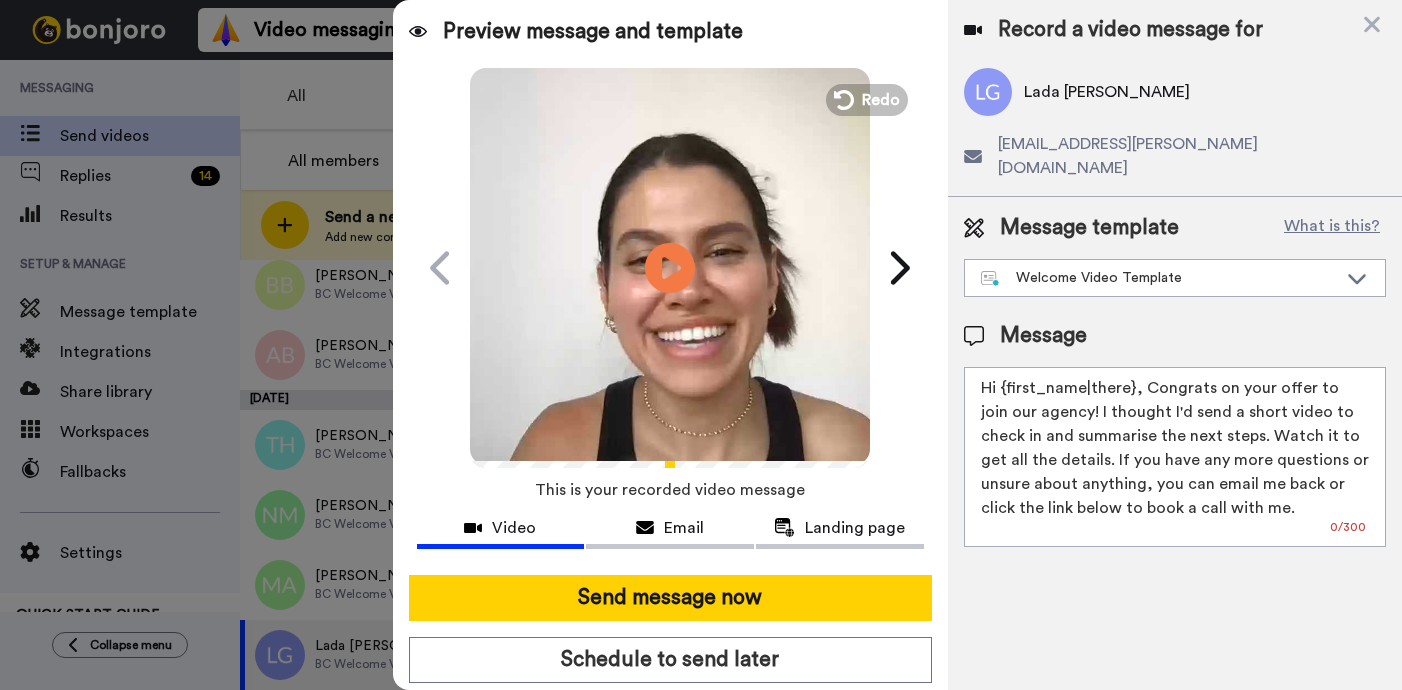 drag, startPoint x: 1131, startPoint y: 367, endPoint x: 1004, endPoint y: 369, distance: 127.01575 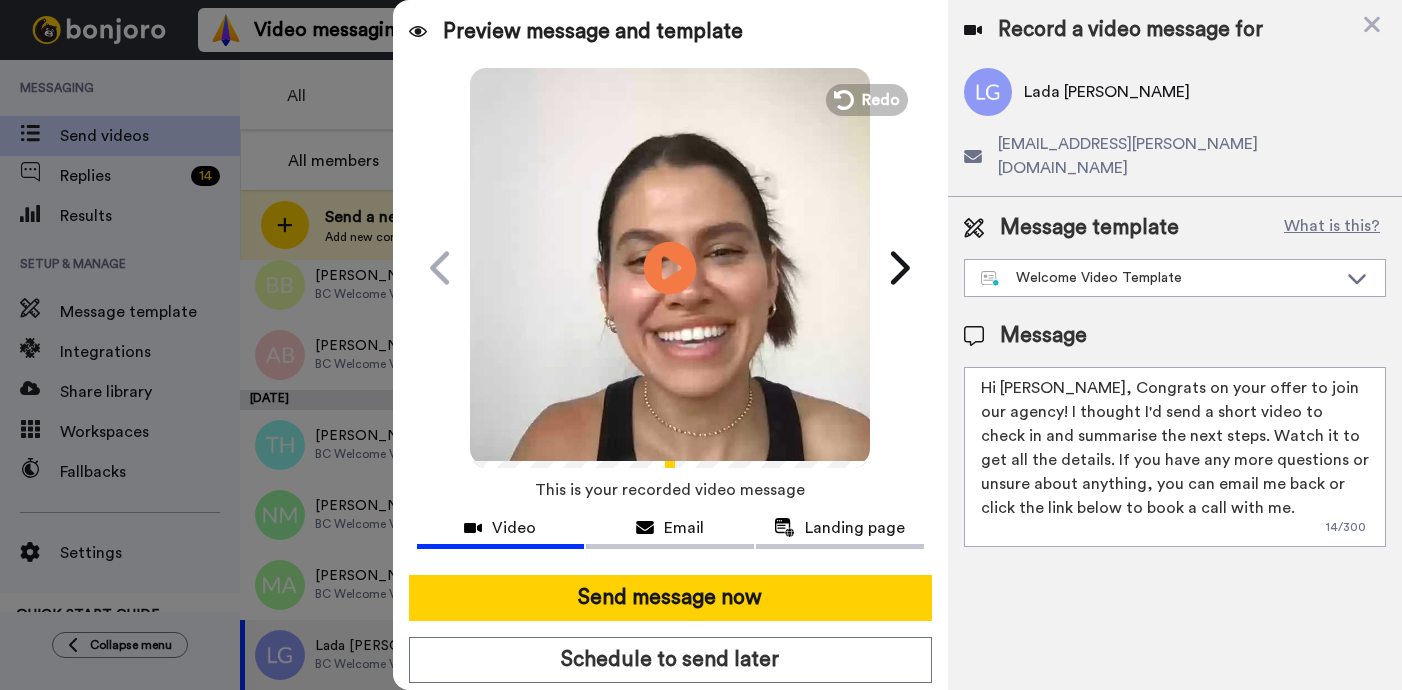 type on "Hi Lada, Congrats on your offer to join our agency! I thought I'd send a short video to check in and summarise the next steps. Watch it to get all the details. If you have any more questions or unsure about anything, you can email me back or click the link below to book a call with me." 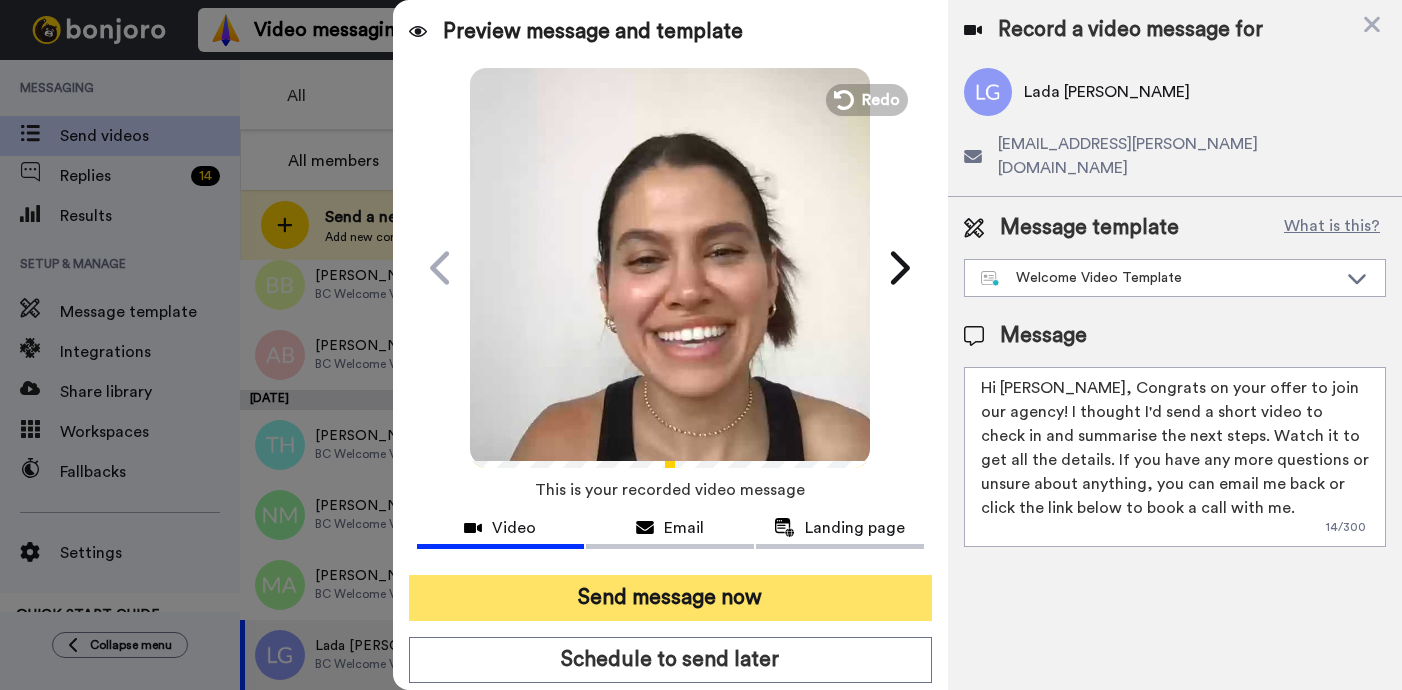 click on "Send message now" at bounding box center [670, 598] 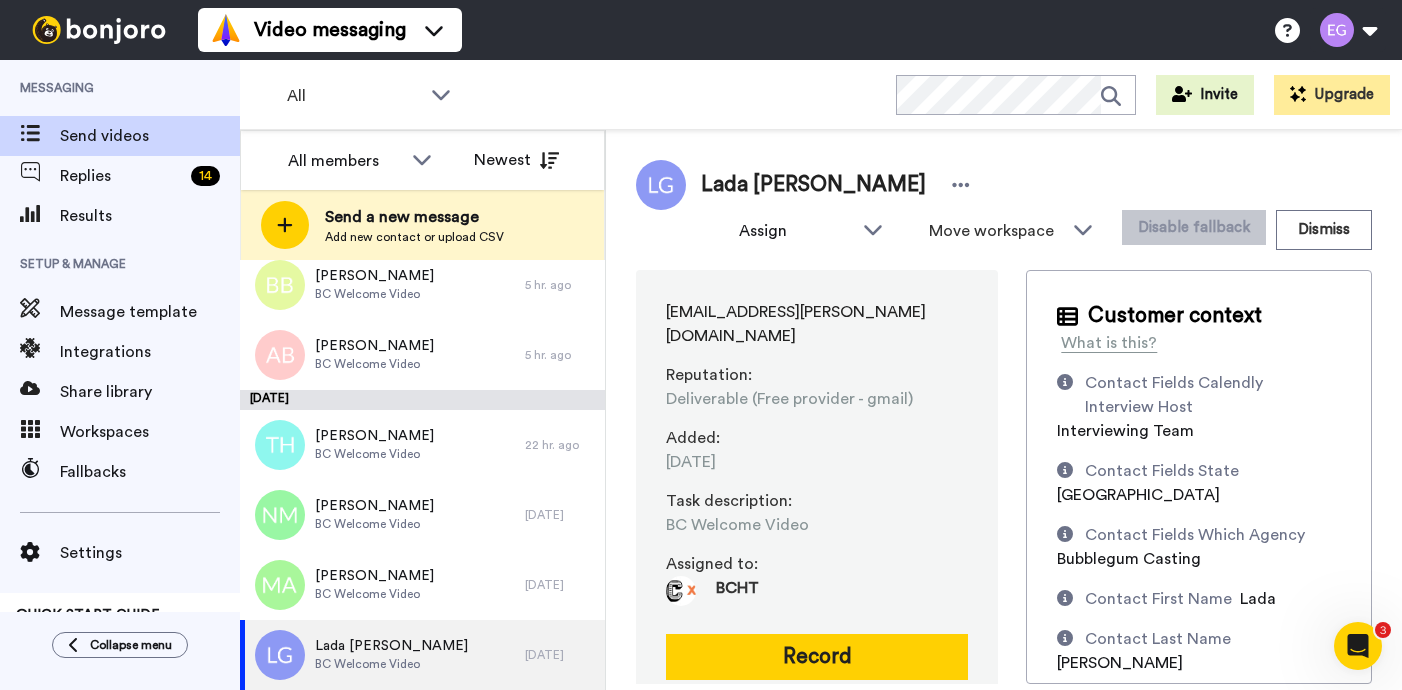 scroll, scrollTop: 0, scrollLeft: 0, axis: both 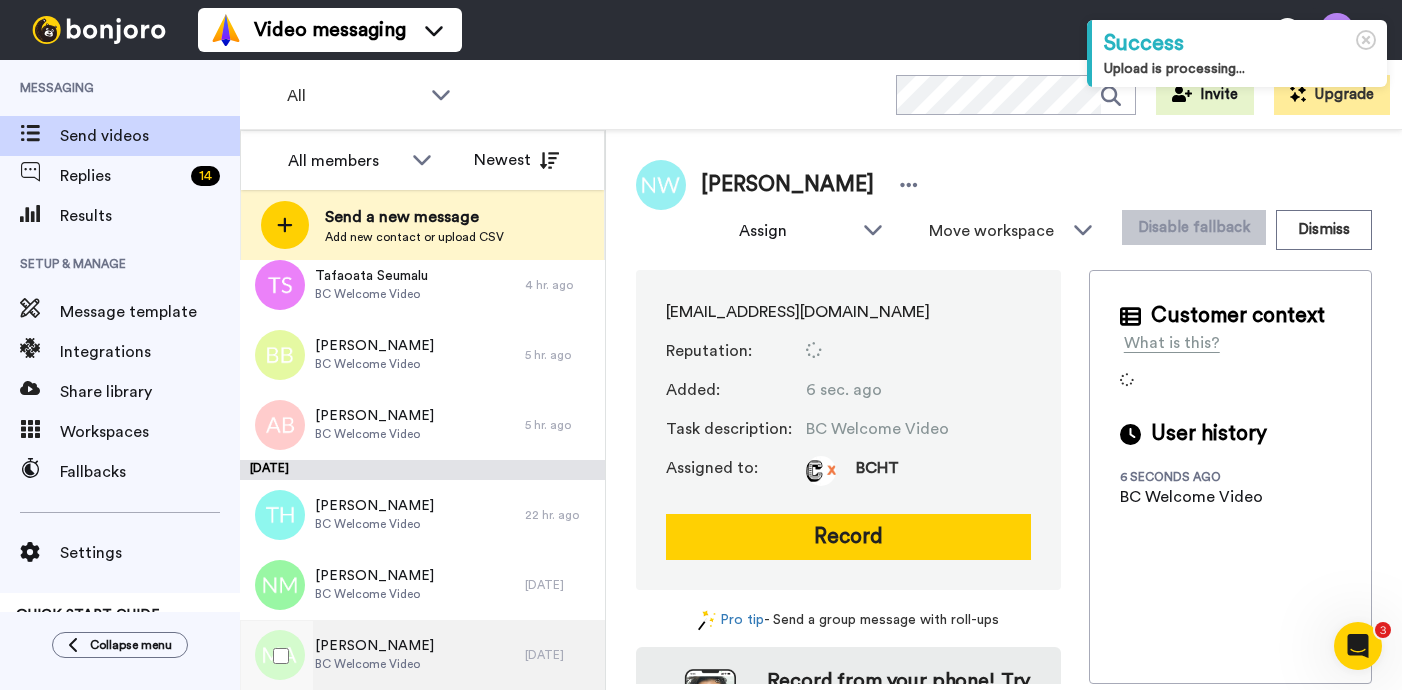 click on "Madiha Ahmedi BC Welcome Video" at bounding box center [382, 655] 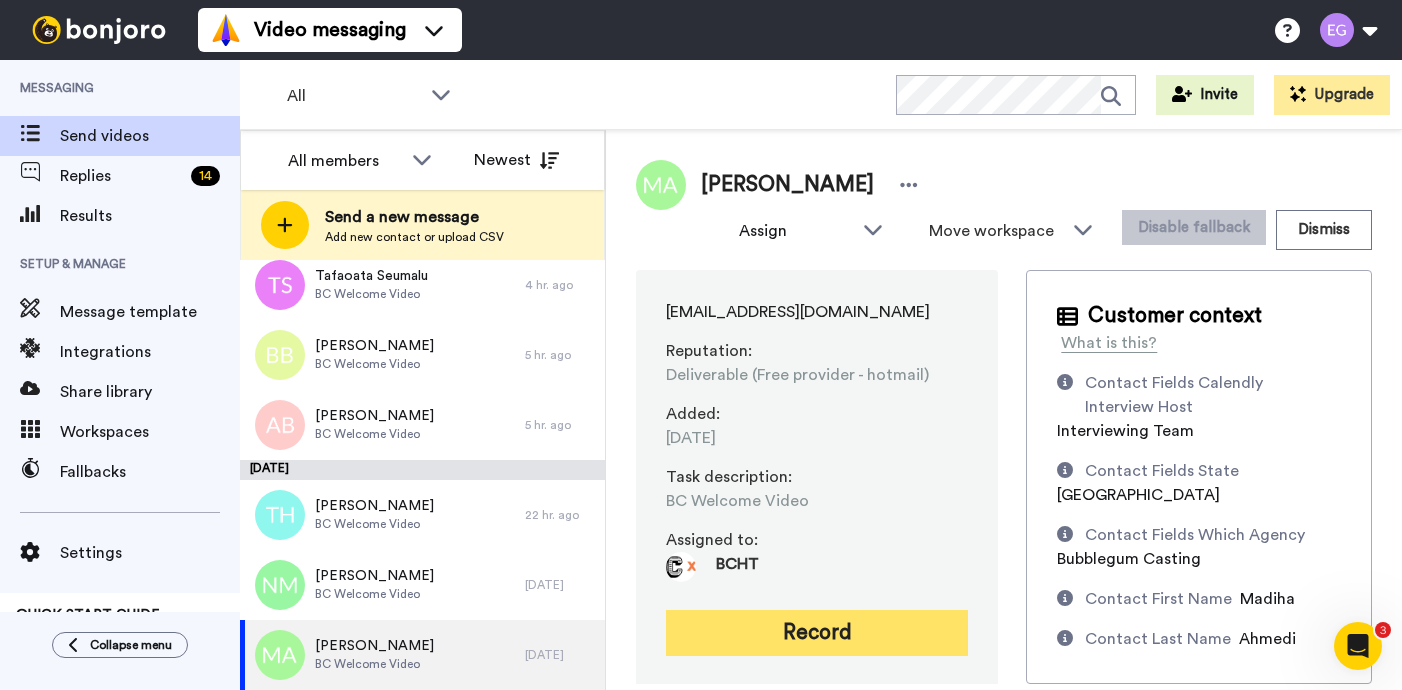 click on "Record" at bounding box center (817, 633) 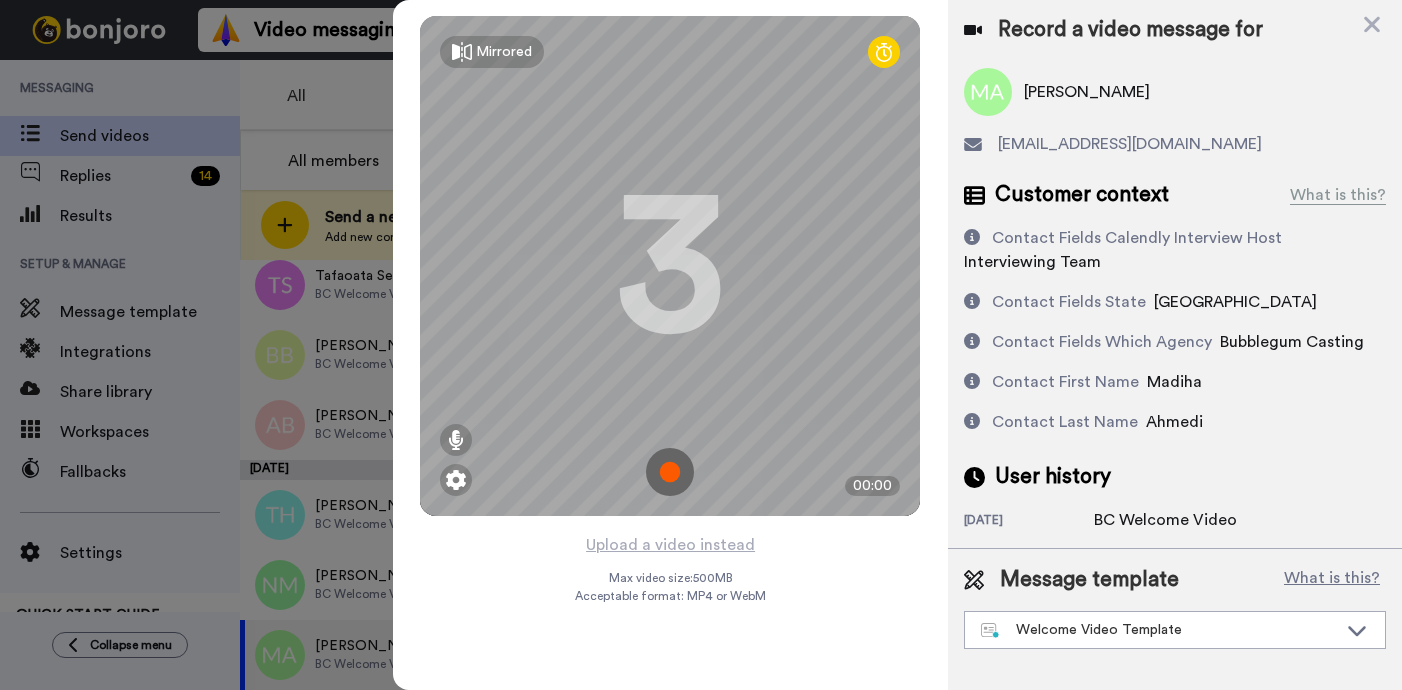 click at bounding box center (670, 472) 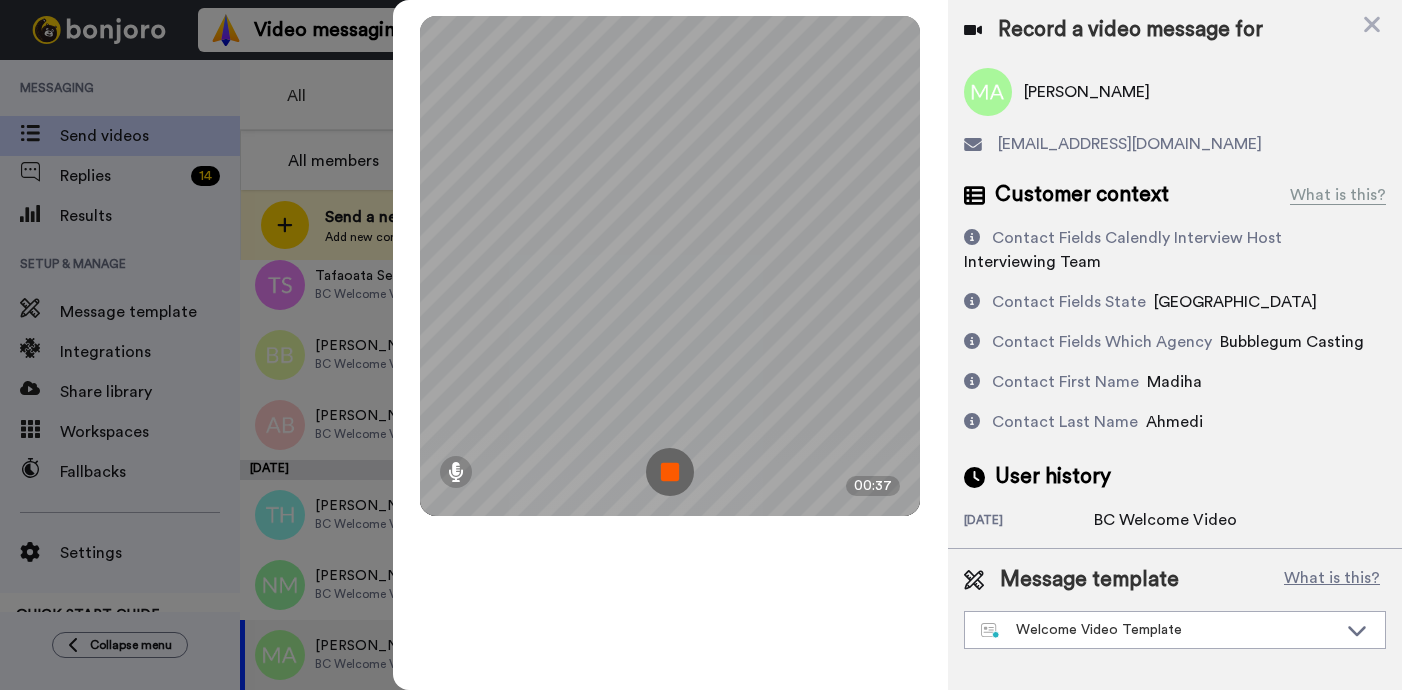 click at bounding box center (670, 472) 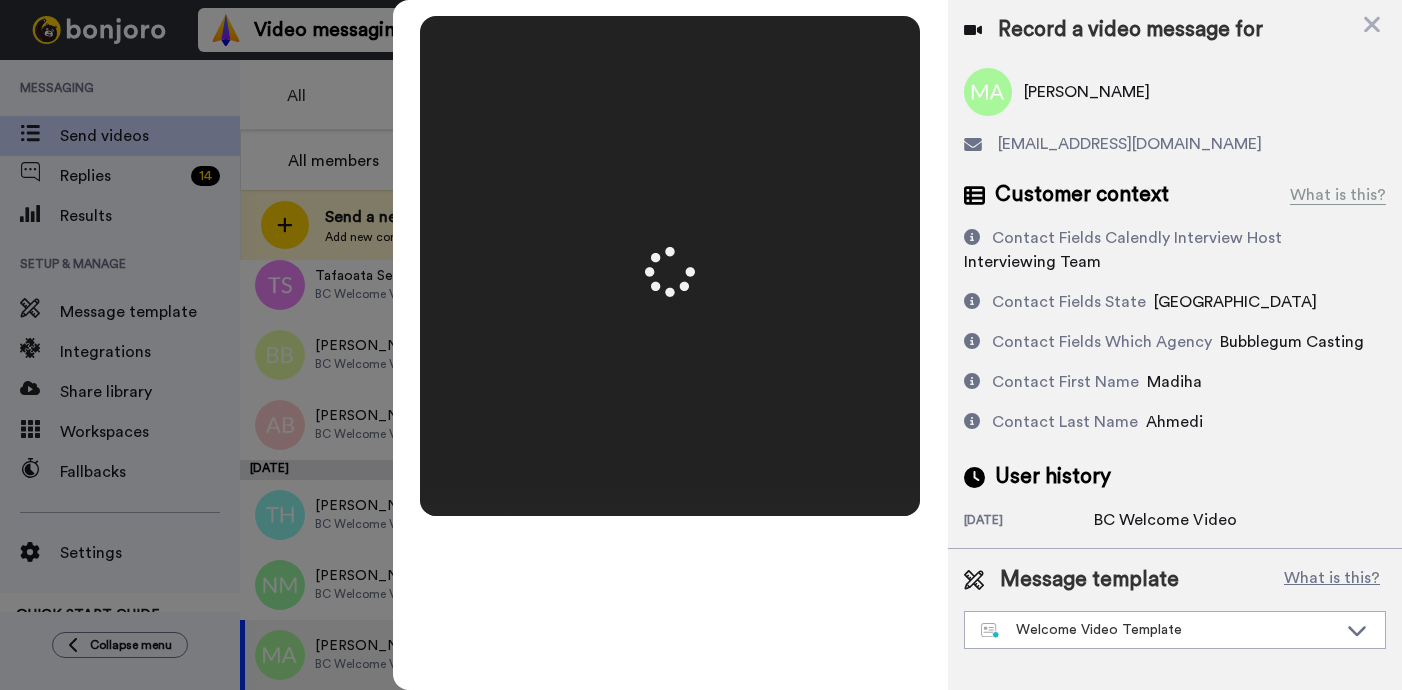 click at bounding box center [670, 266] 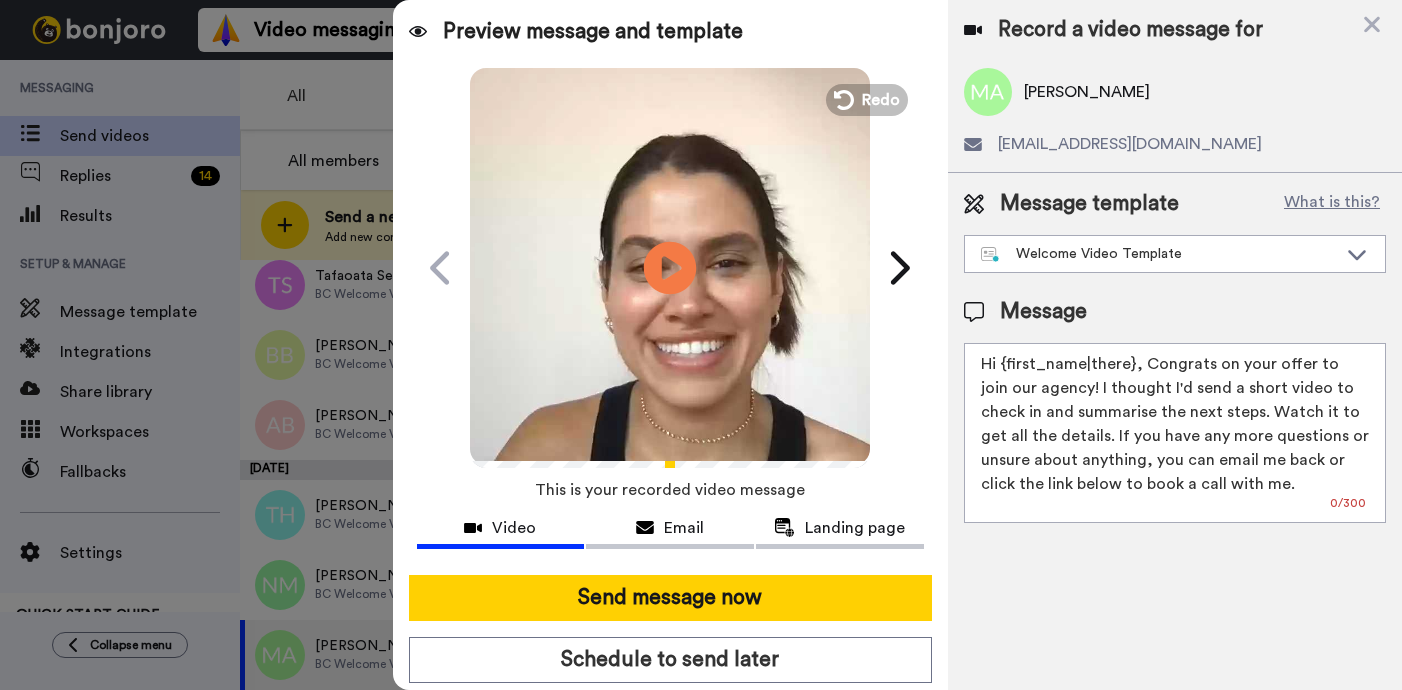 click on "Play/Pause" 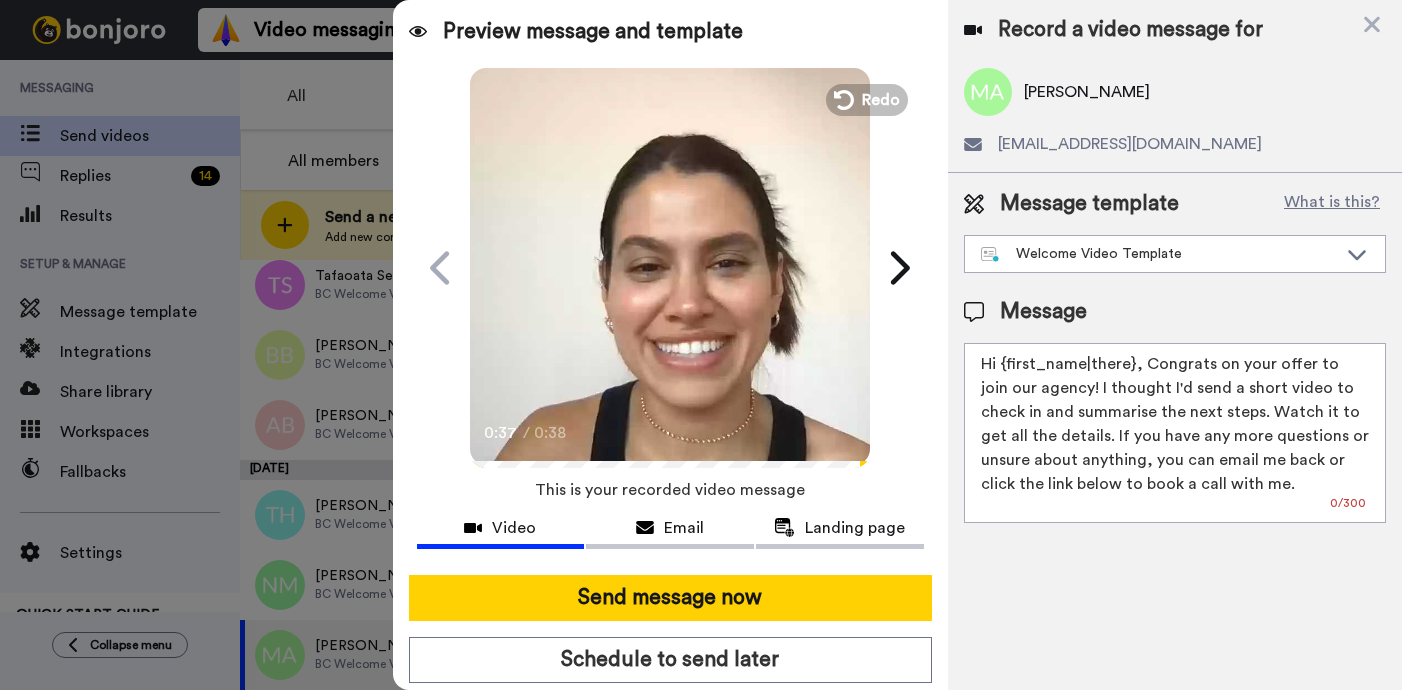 click on "Hi {first_name|there}, Congrats on your offer to join our agency! I thought I'd send a short video to check in and summarise the next steps. Watch it to get all the details. If you have any more questions or unsure about anything, you can email me back or click the link below to book a call with me." at bounding box center [1175, 433] 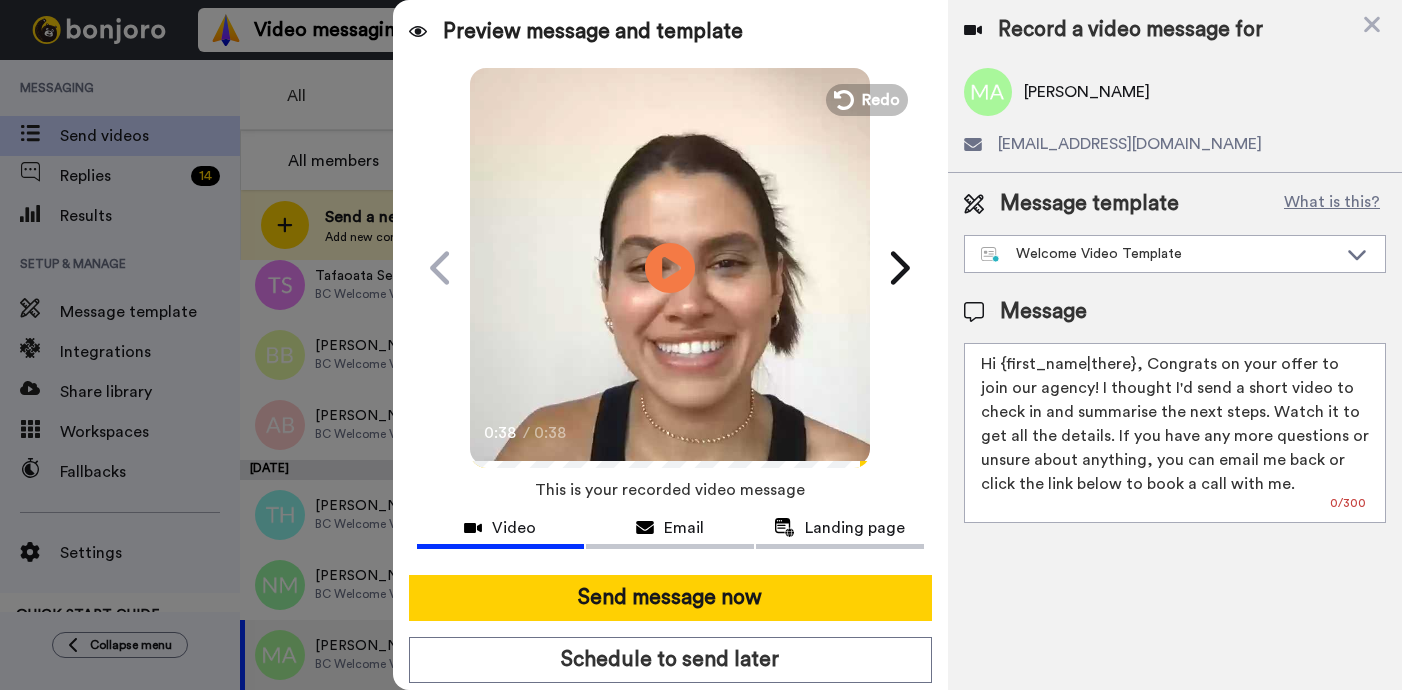 drag, startPoint x: 1135, startPoint y: 364, endPoint x: 999, endPoint y: 360, distance: 136.0588 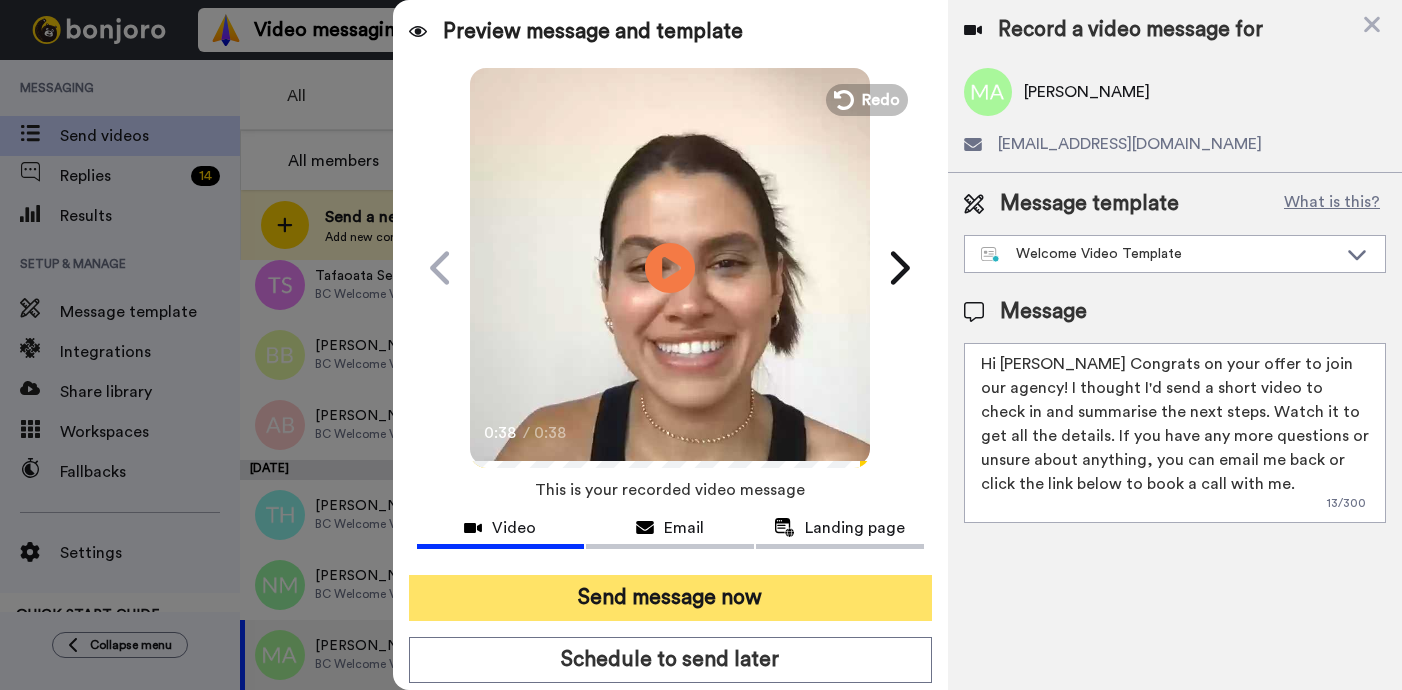 type on "Hi Madiha Congrats on your offer to join our agency! I thought I'd send a short video to check in and summarise the next steps. Watch it to get all the details. If you have any more questions or unsure about anything, you can email me back or click the link below to book a call with me." 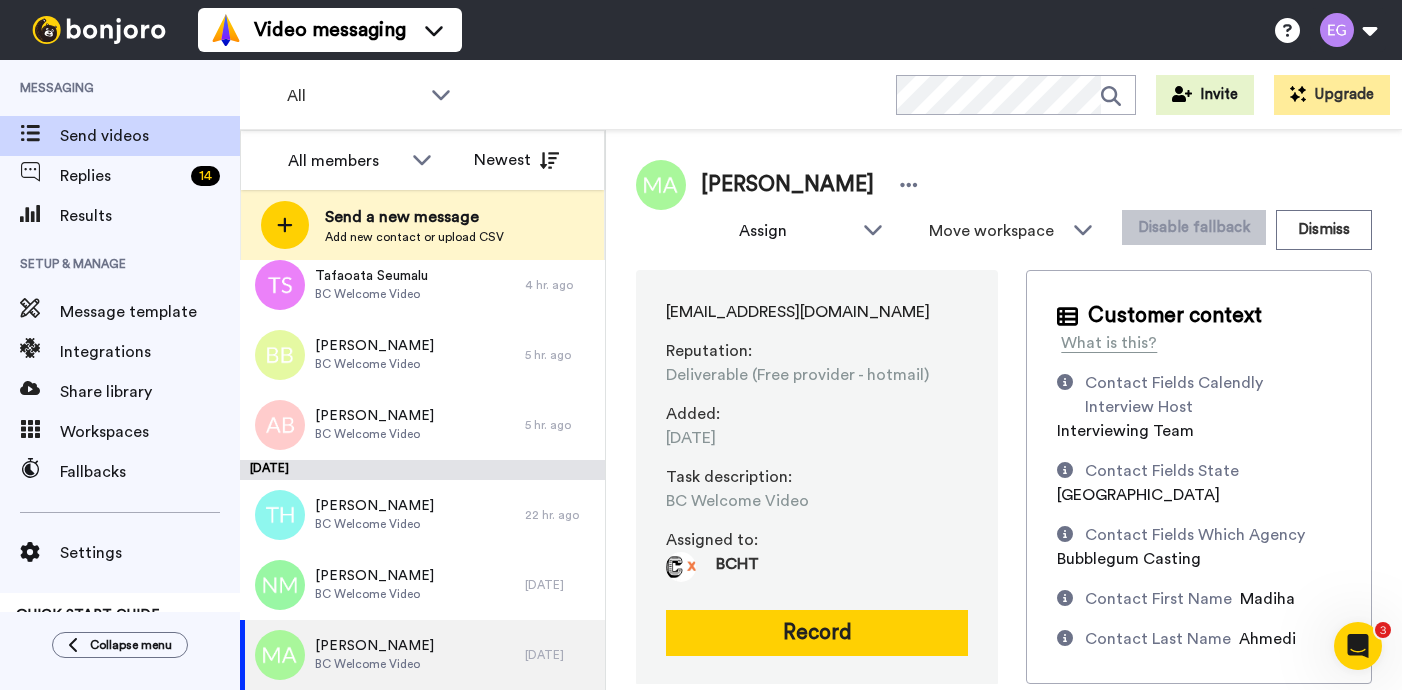 scroll, scrollTop: 0, scrollLeft: 0, axis: both 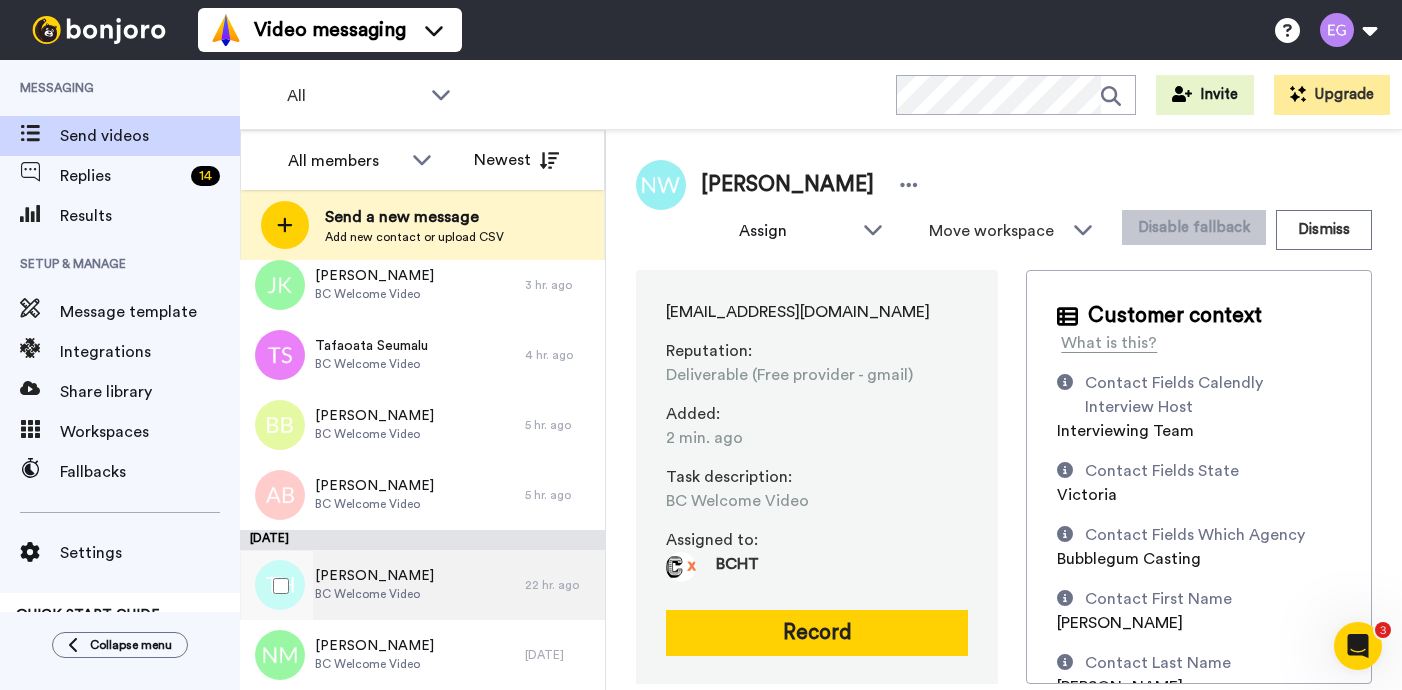 click on "[PERSON_NAME]" at bounding box center (374, 576) 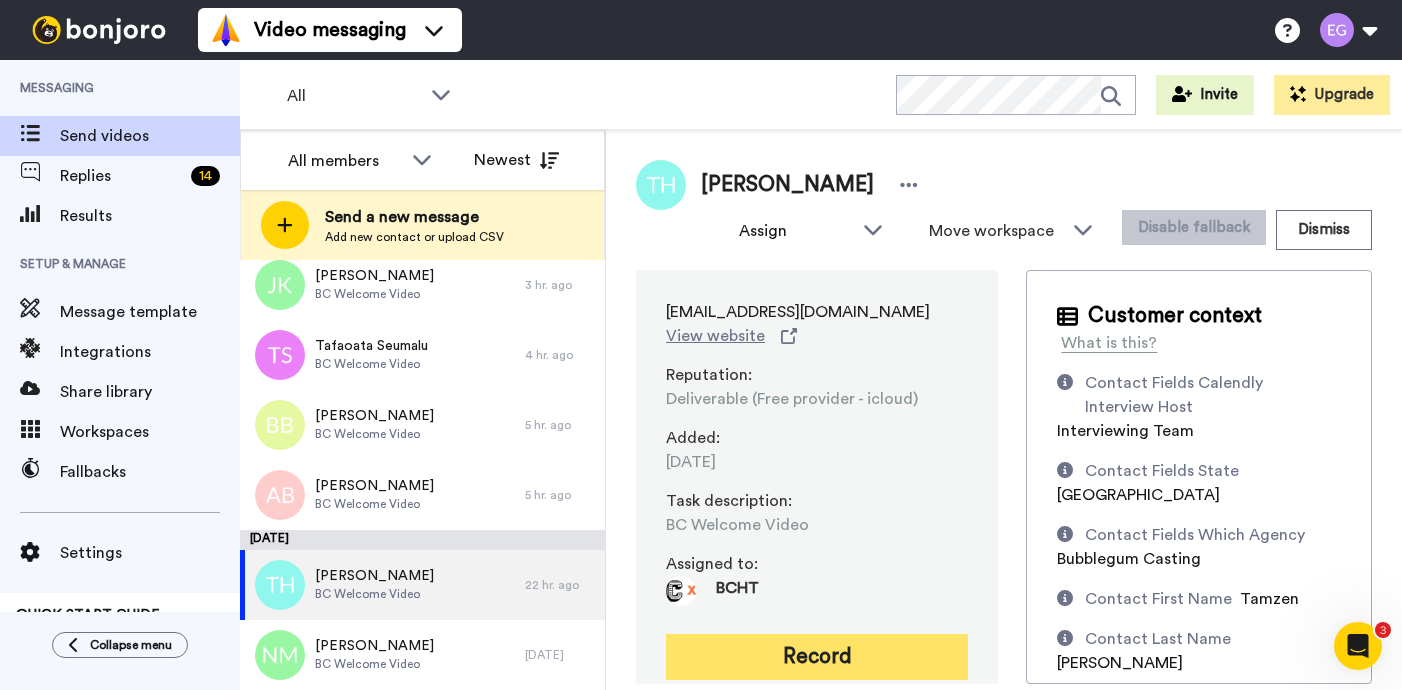 click on "Record" at bounding box center [817, 657] 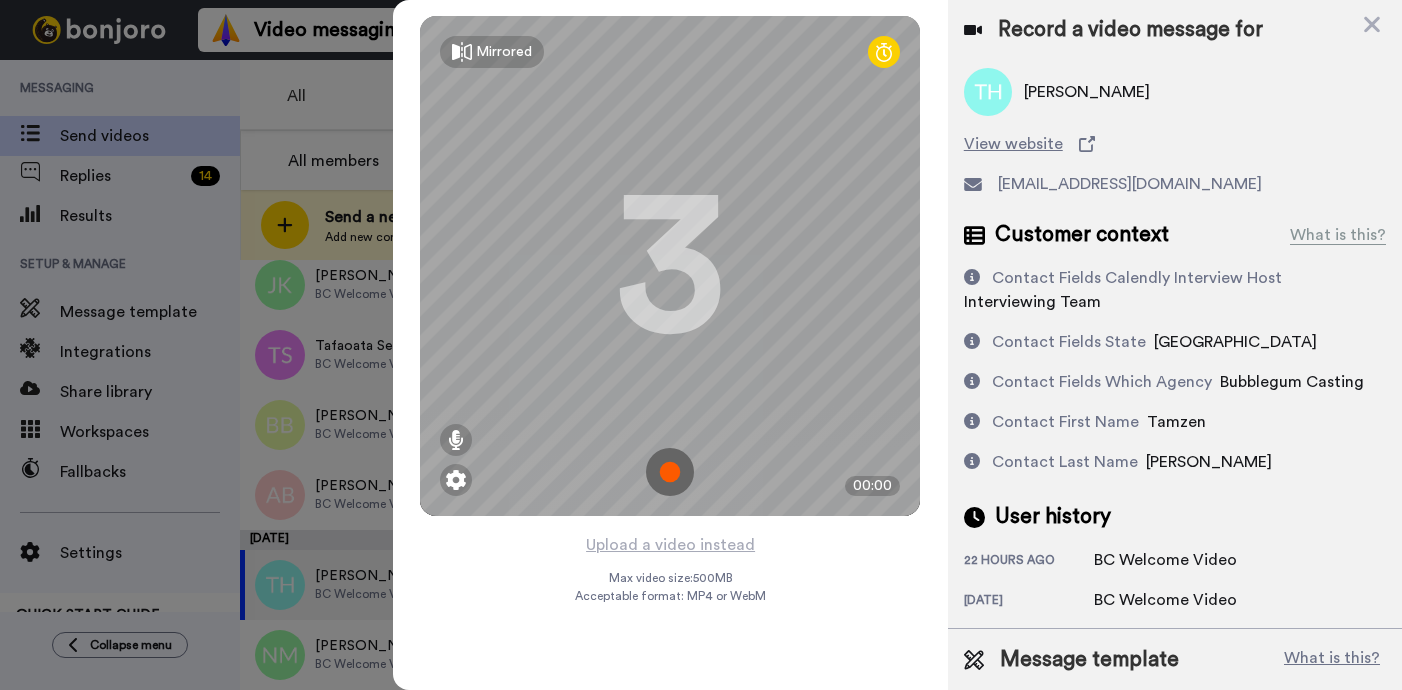 click at bounding box center (670, 472) 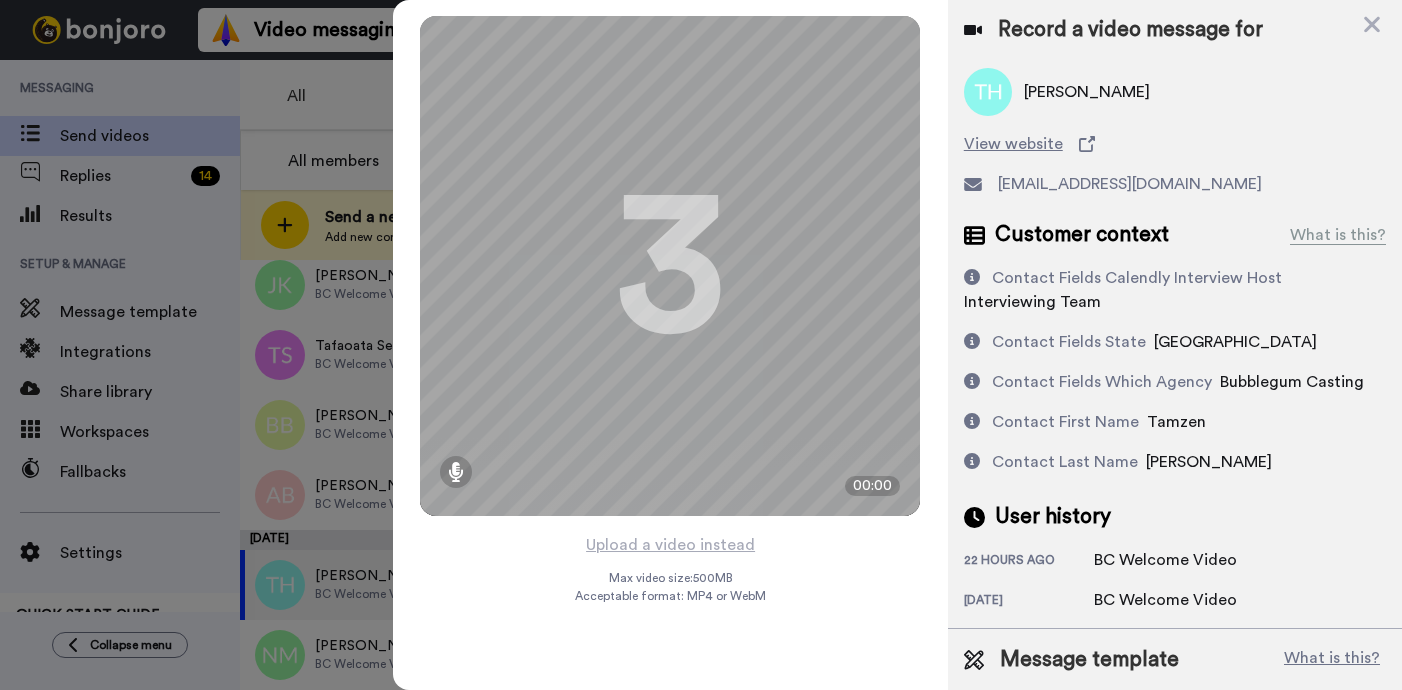 click on "Mirrored Redo 3  00:00" at bounding box center (670, 266) 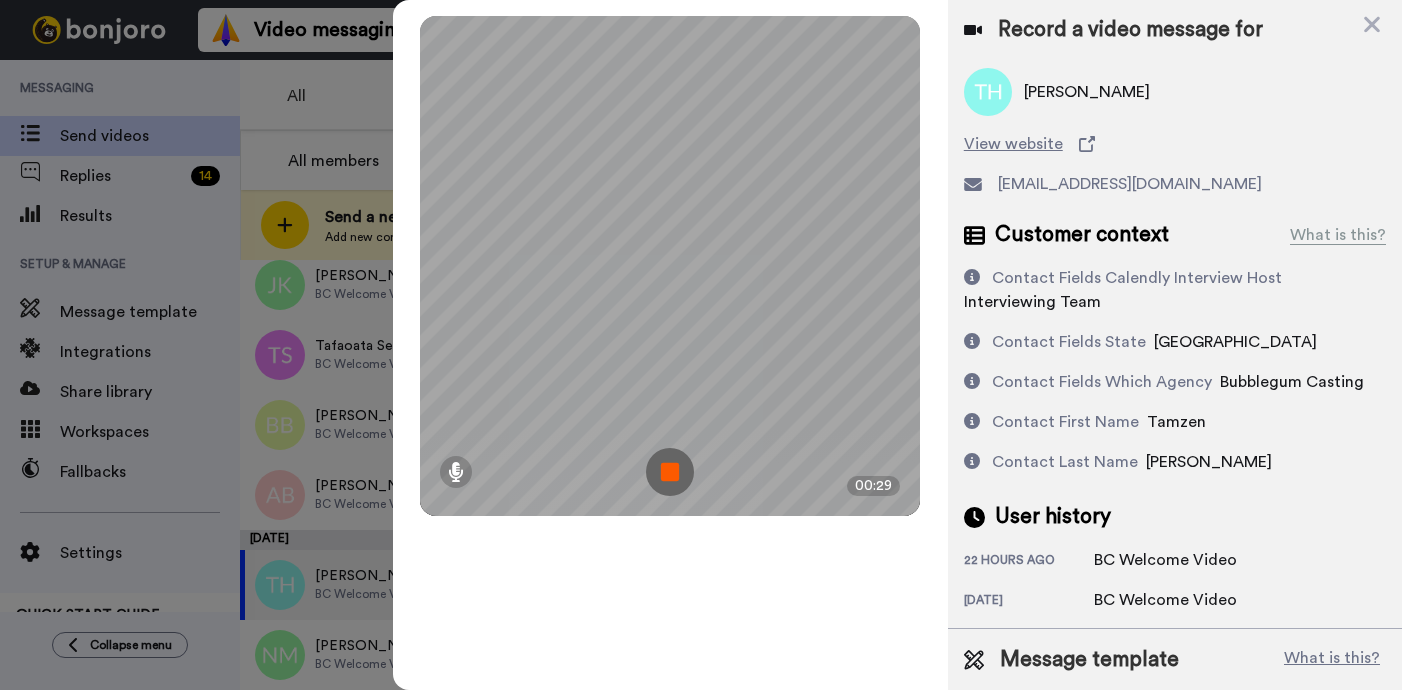 click at bounding box center (670, 472) 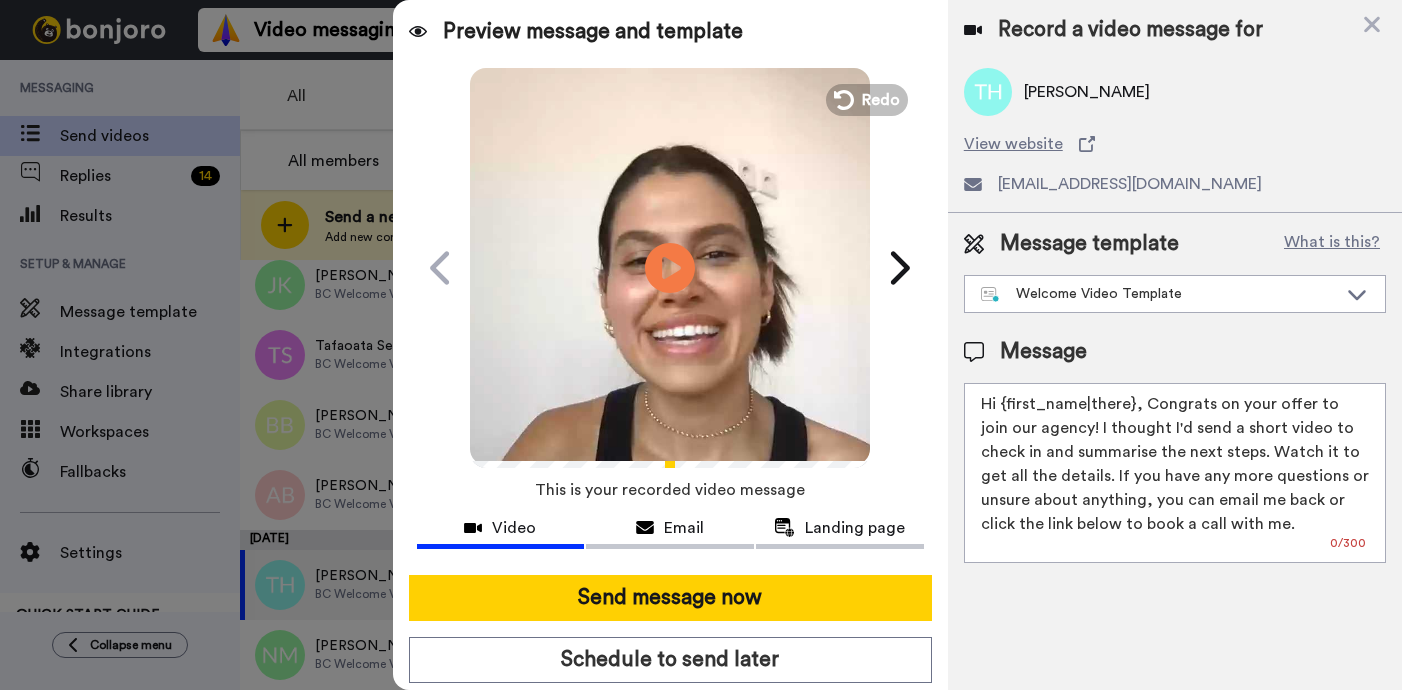 drag, startPoint x: 1130, startPoint y: 405, endPoint x: 1006, endPoint y: 402, distance: 124.036285 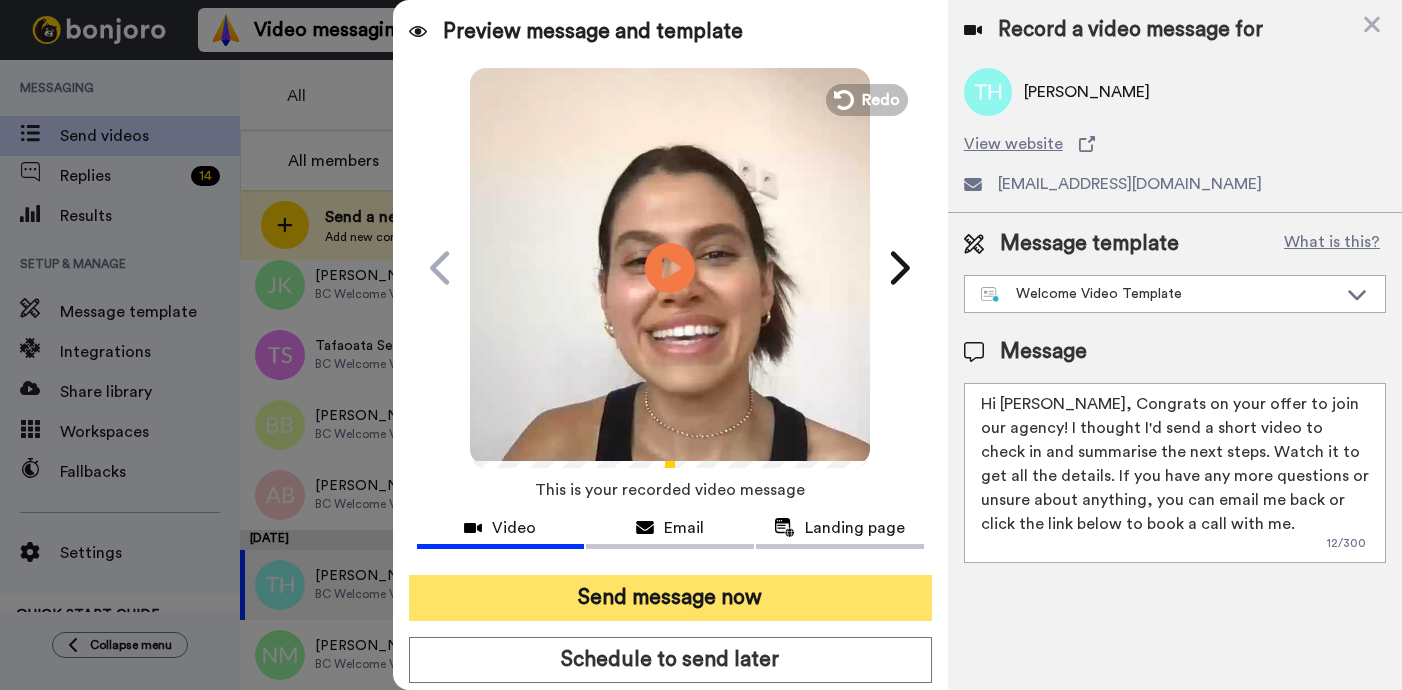 type on "Hi [PERSON_NAME], Congrats on your offer to join our agency! I thought I'd send a short video to check in and summarise the next steps. Watch it to get all the details. If you have any more questions or unsure about anything, you can email me back or click the link below to book a call with me." 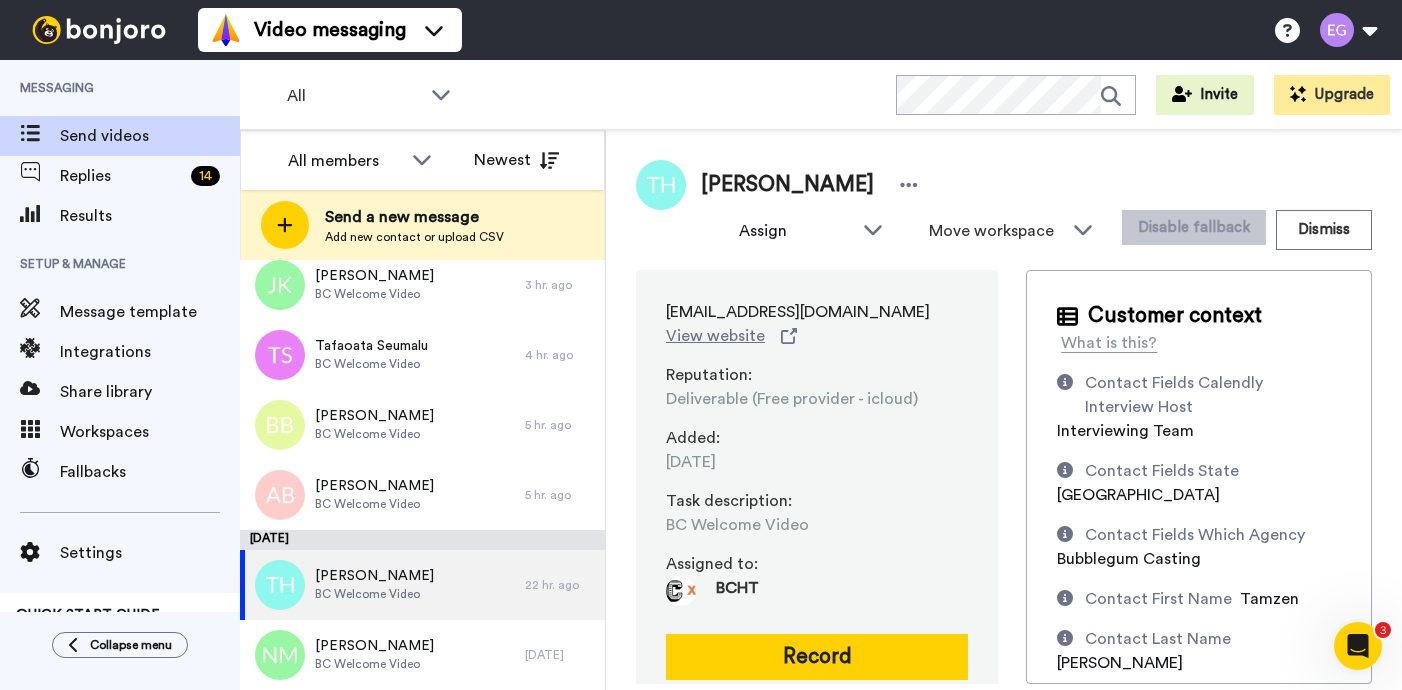 scroll, scrollTop: 0, scrollLeft: 0, axis: both 